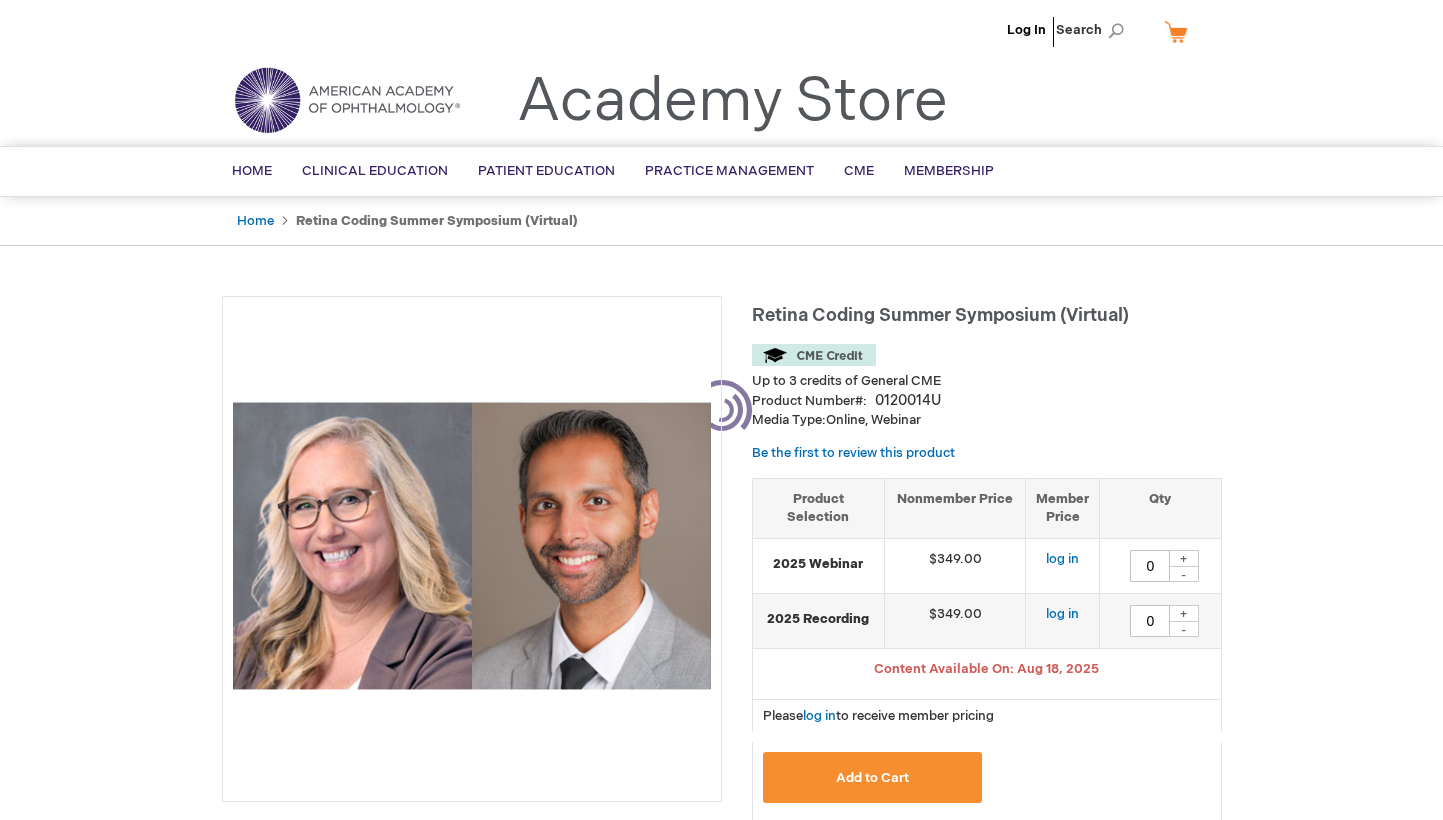 scroll, scrollTop: 0, scrollLeft: 0, axis: both 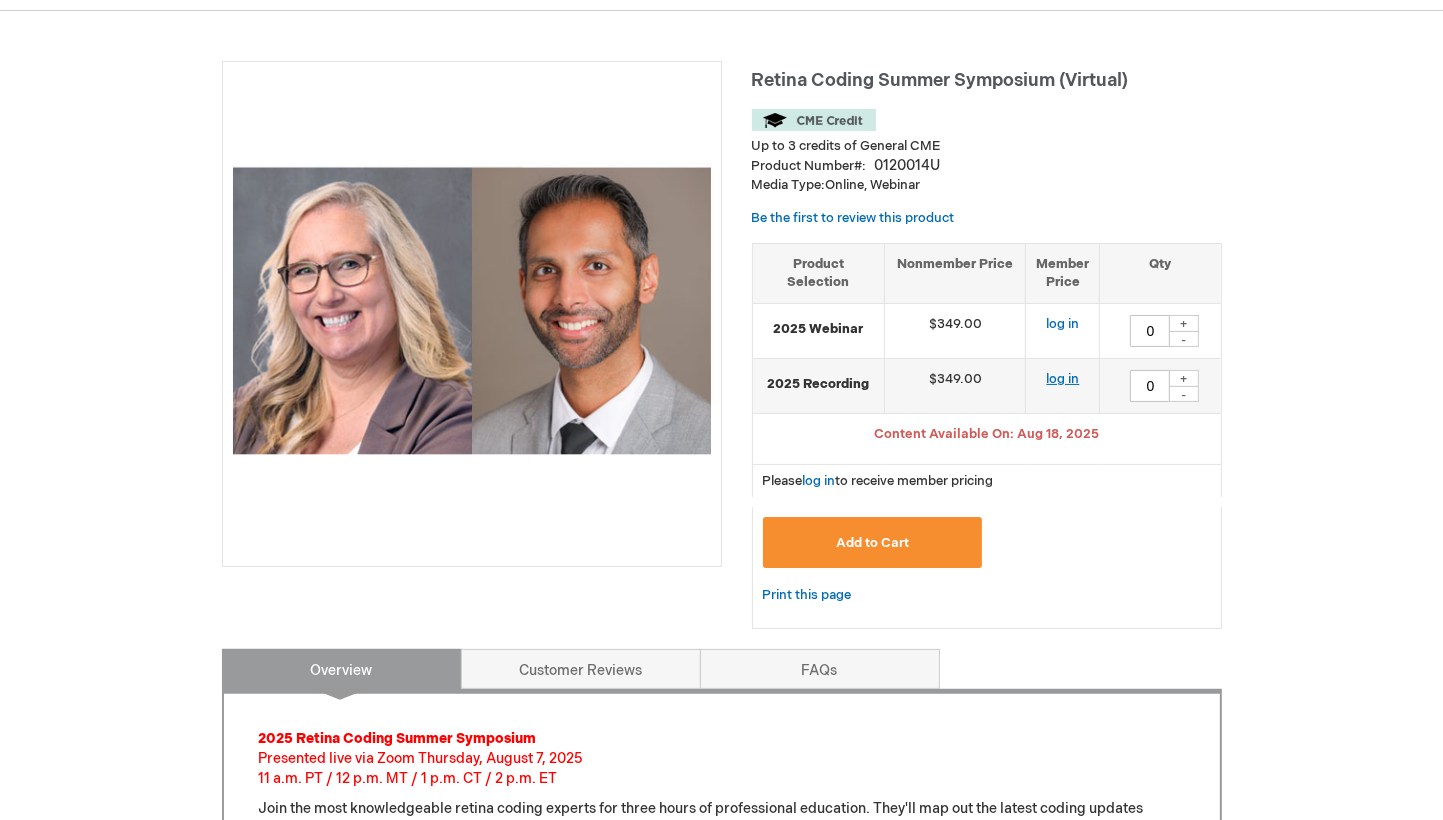 click on "log in" at bounding box center (1062, 379) 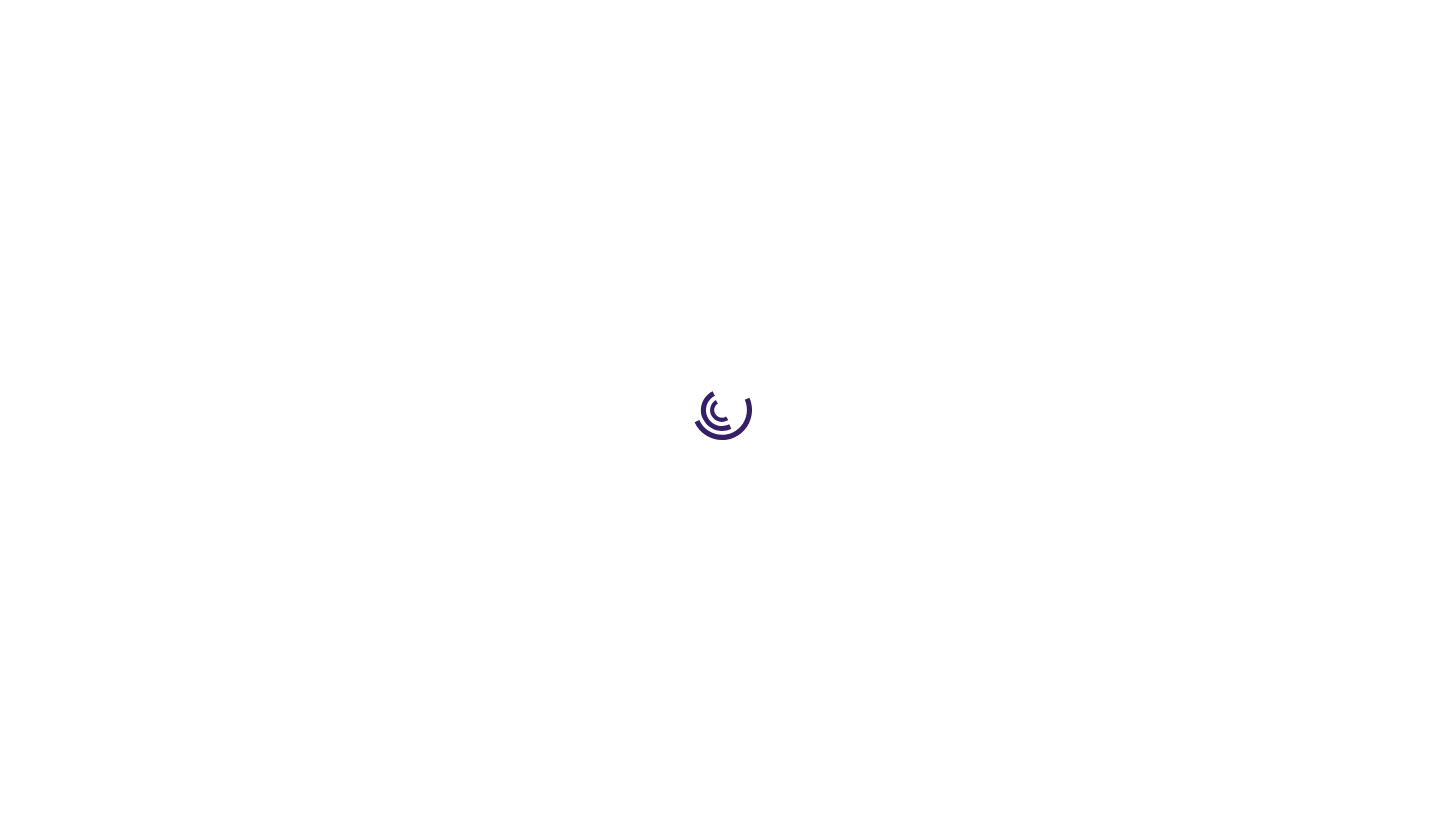 scroll, scrollTop: 0, scrollLeft: 0, axis: both 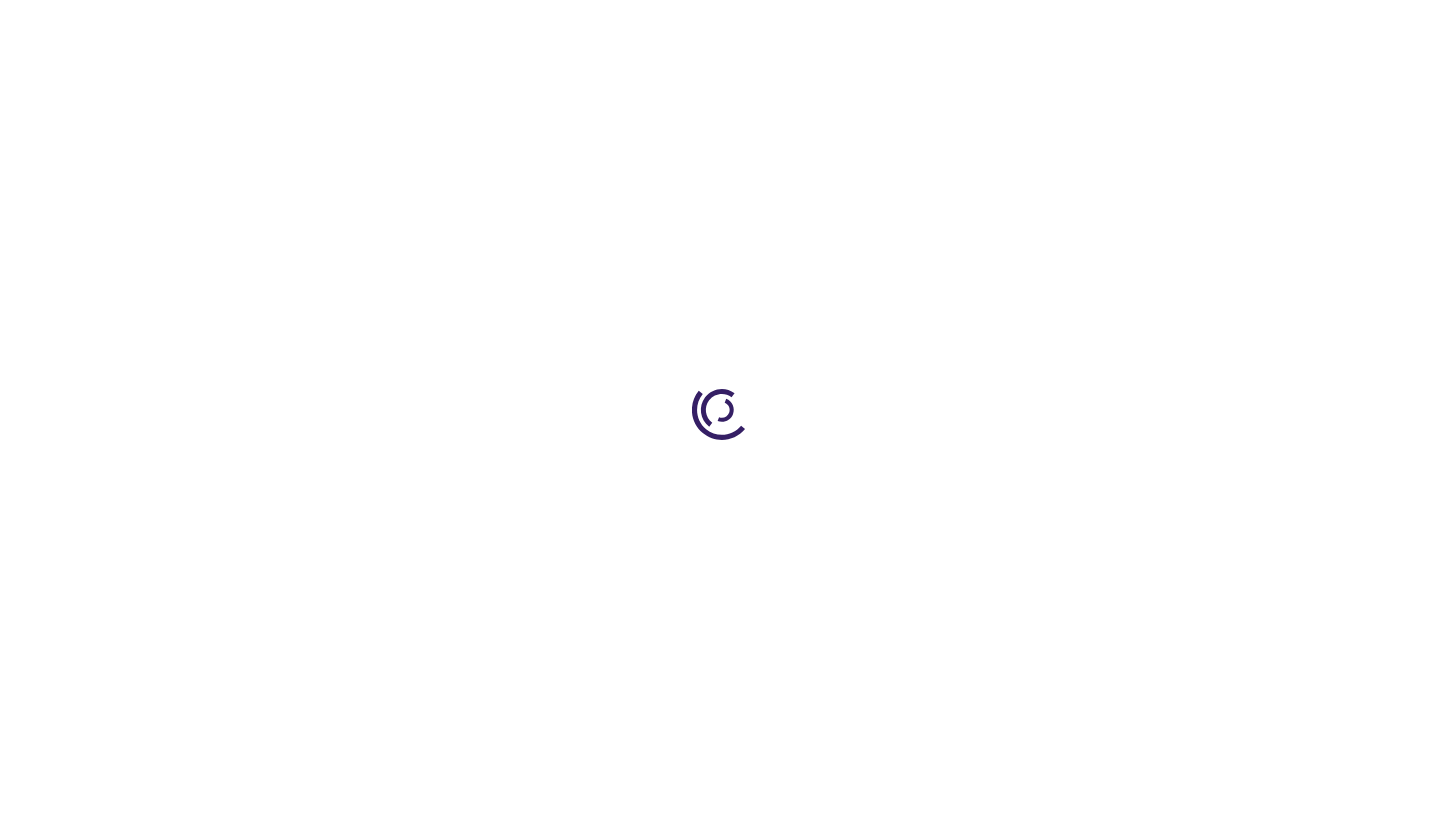 type on "0" 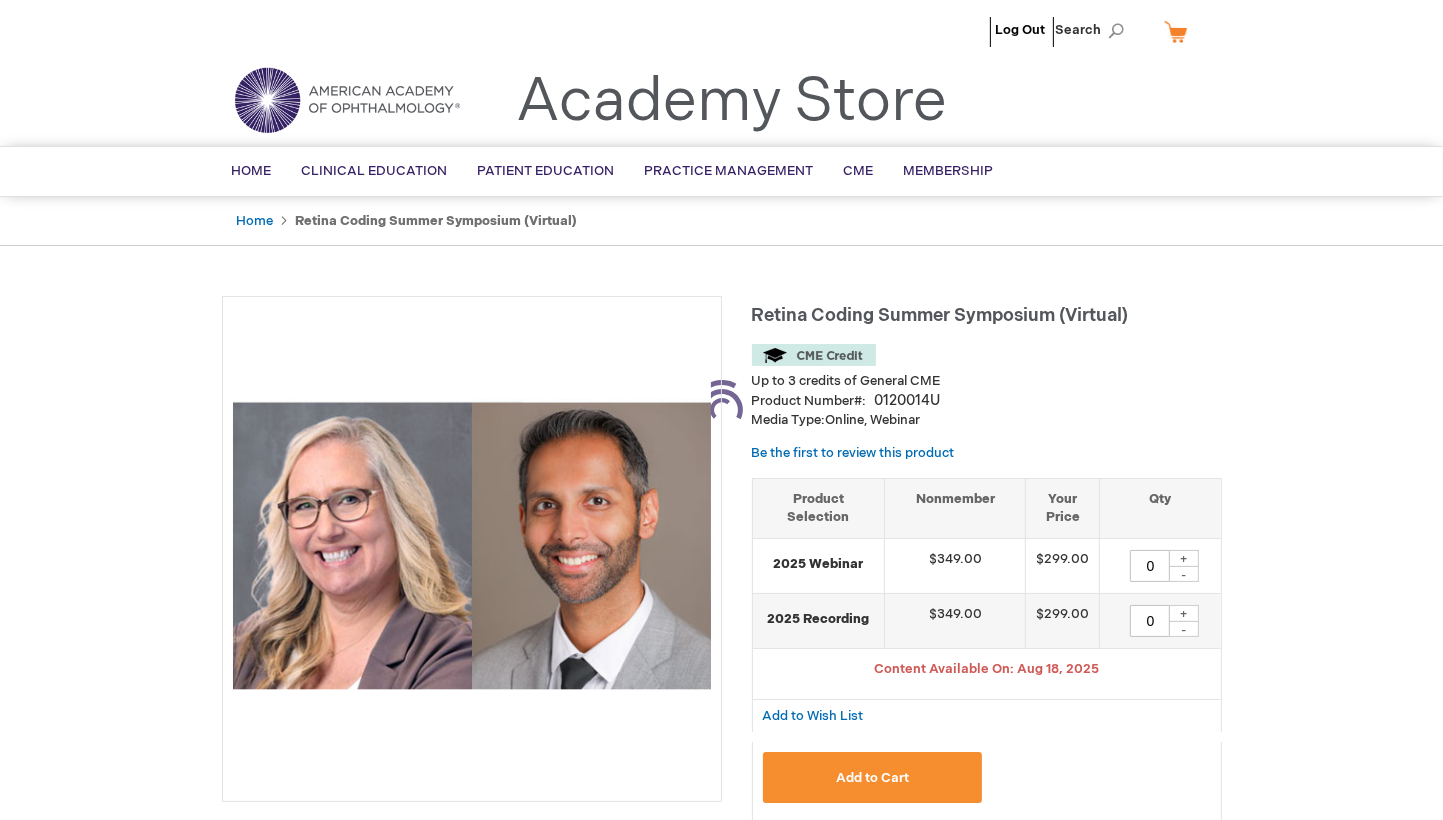 scroll, scrollTop: 0, scrollLeft: 0, axis: both 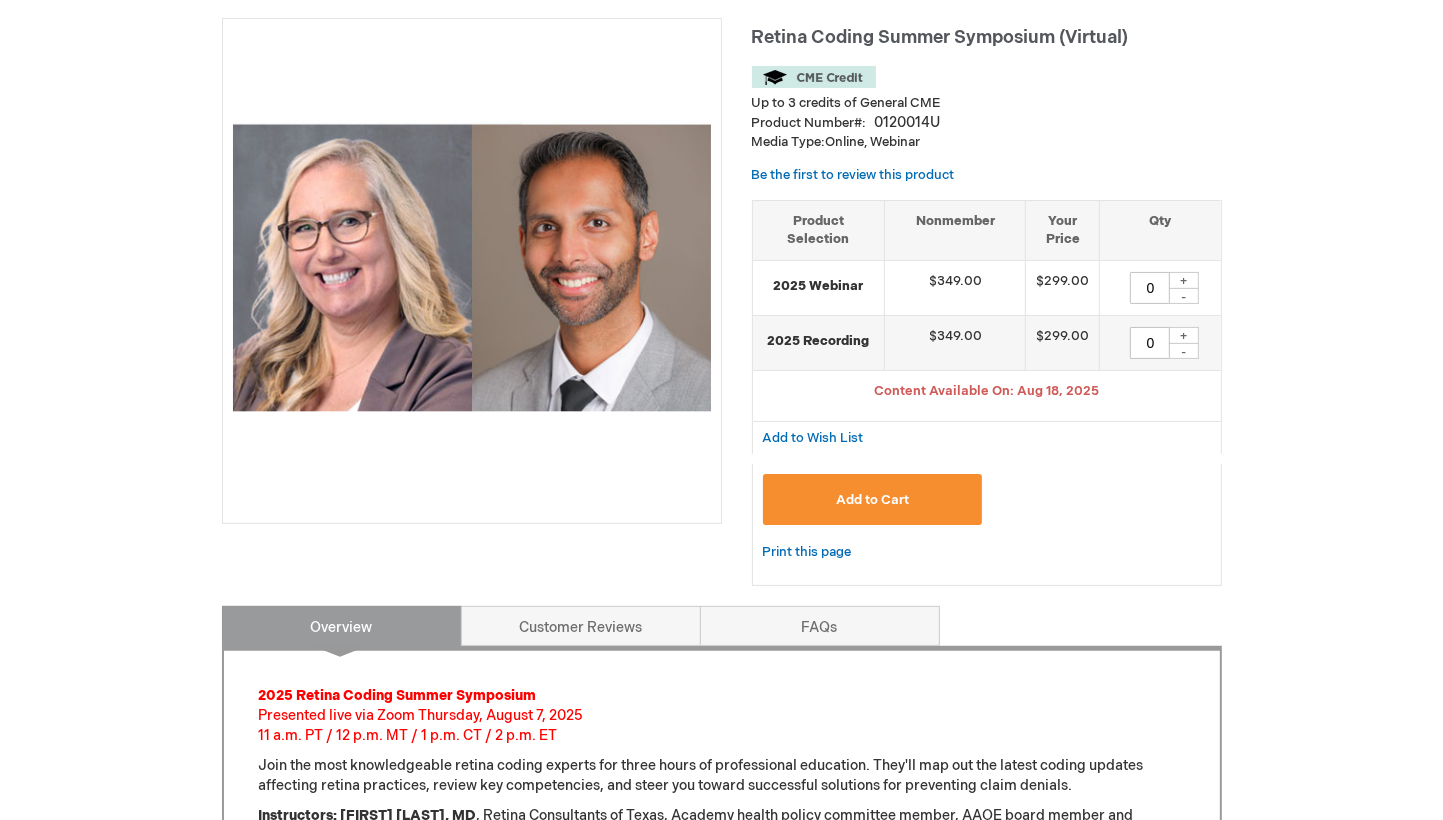 click on "+" at bounding box center (1184, 335) 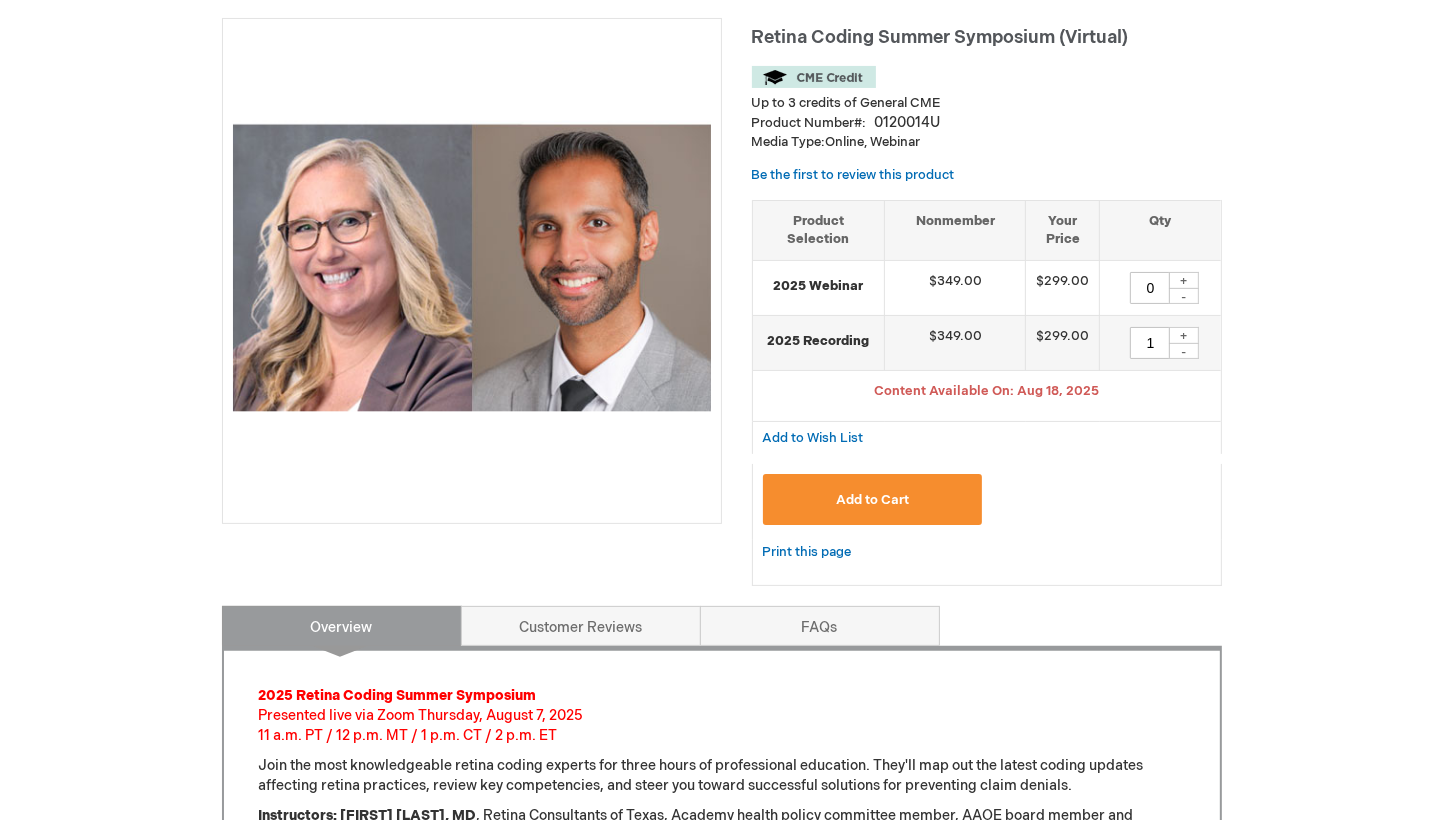 click on "Koji Nishino
Log Out
Search
My Cart
CLOSE RECENTLY ADDED ITEM(S)
Close
There are no items in your cart. Please select a category or enter a keyword in the search field to begin shopping.
Toggle Nav
Academy Store
Menu
Search
Search" at bounding box center (721, 979) 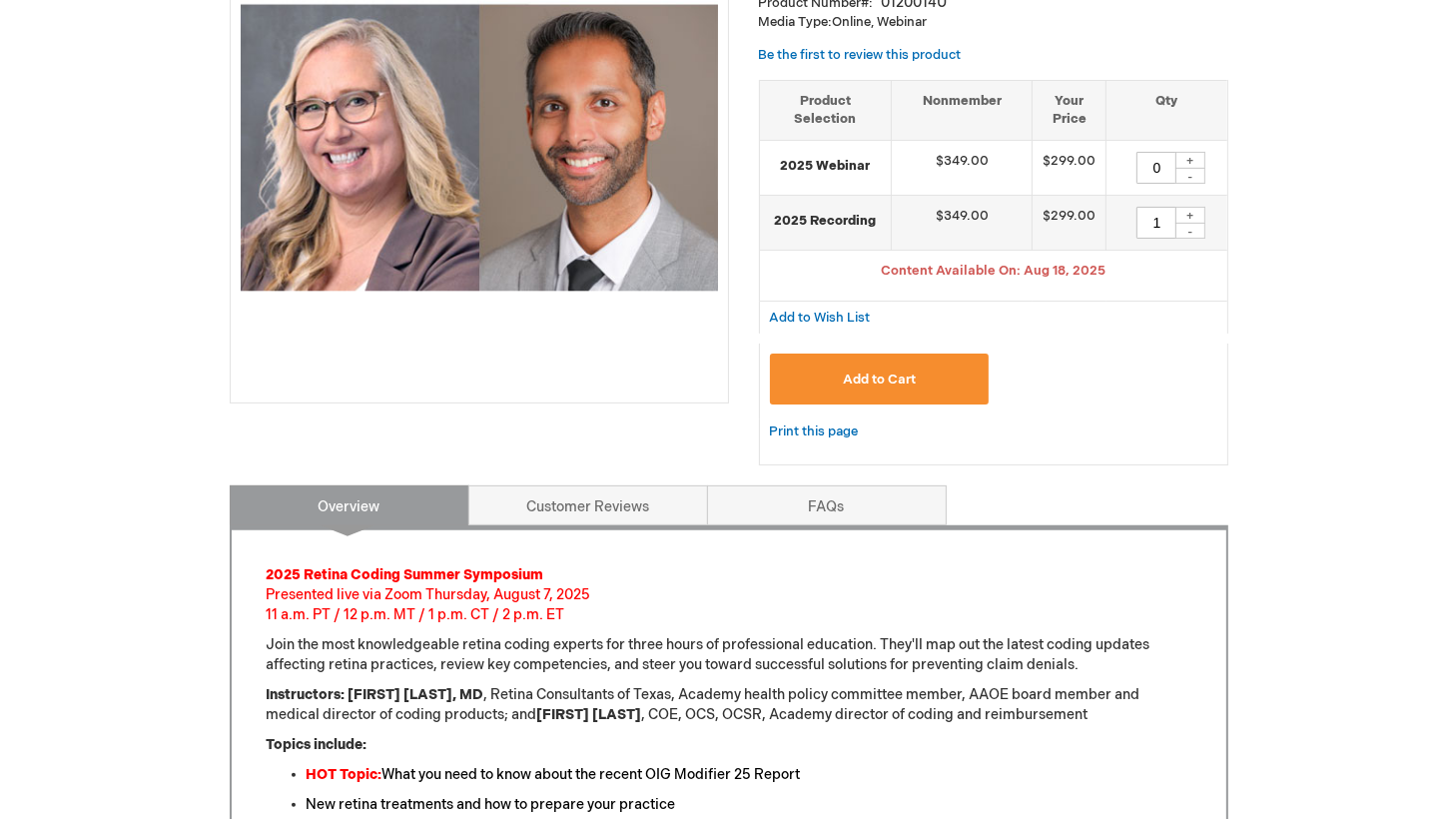 scroll, scrollTop: 358, scrollLeft: 0, axis: vertical 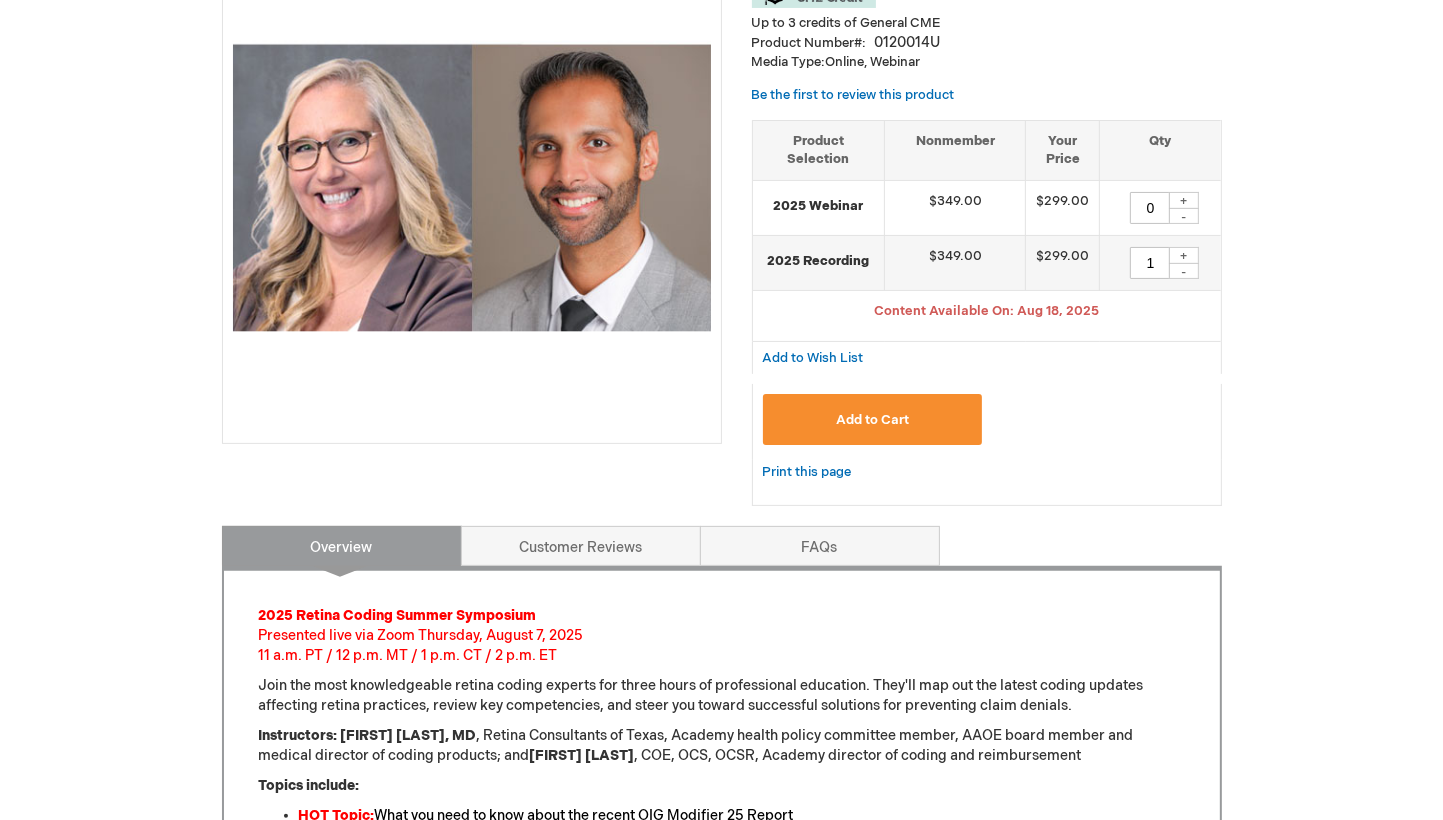 click on "Add to Cart" at bounding box center [872, 420] 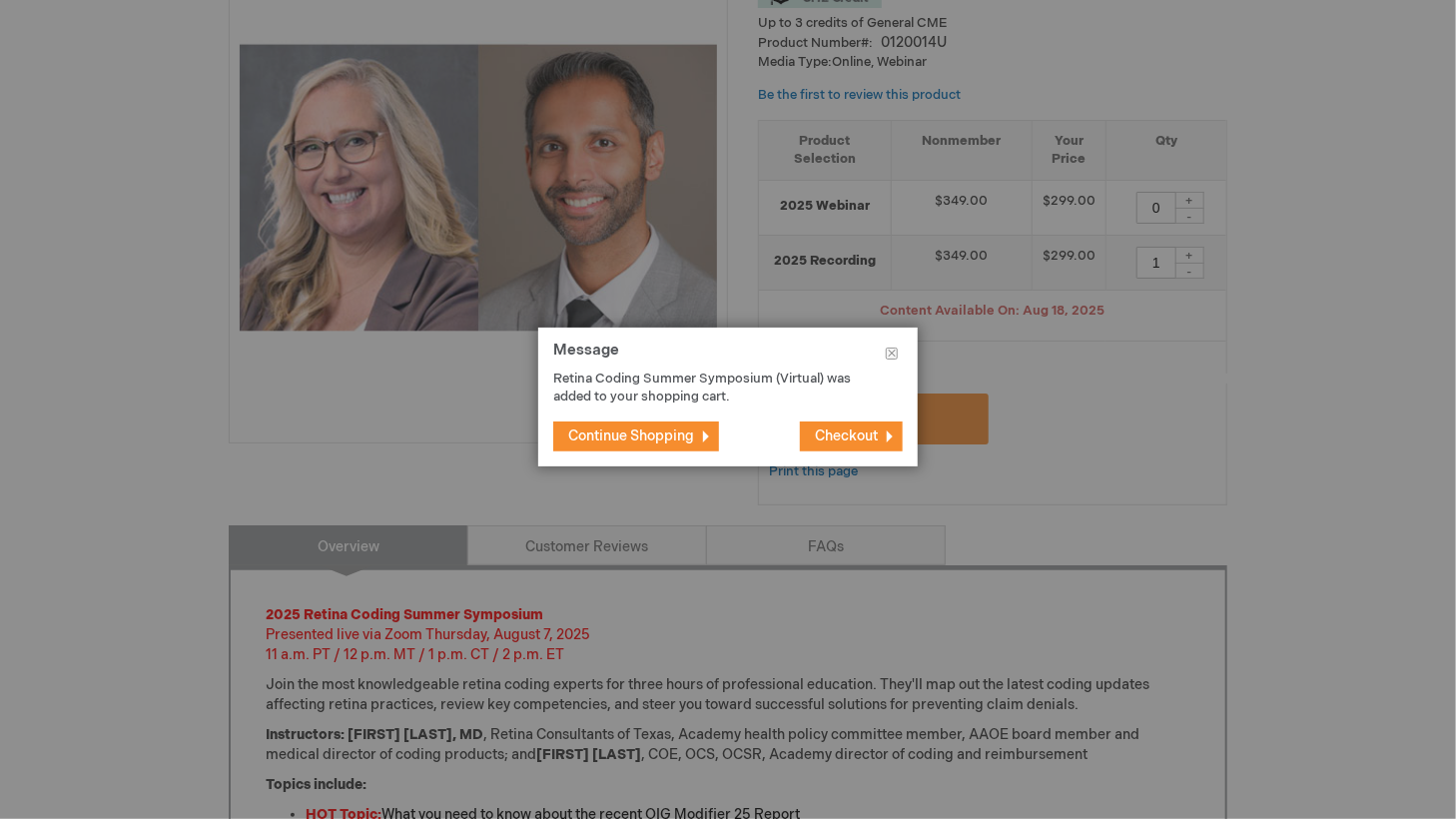 click on "Checkout" at bounding box center [846, 435] 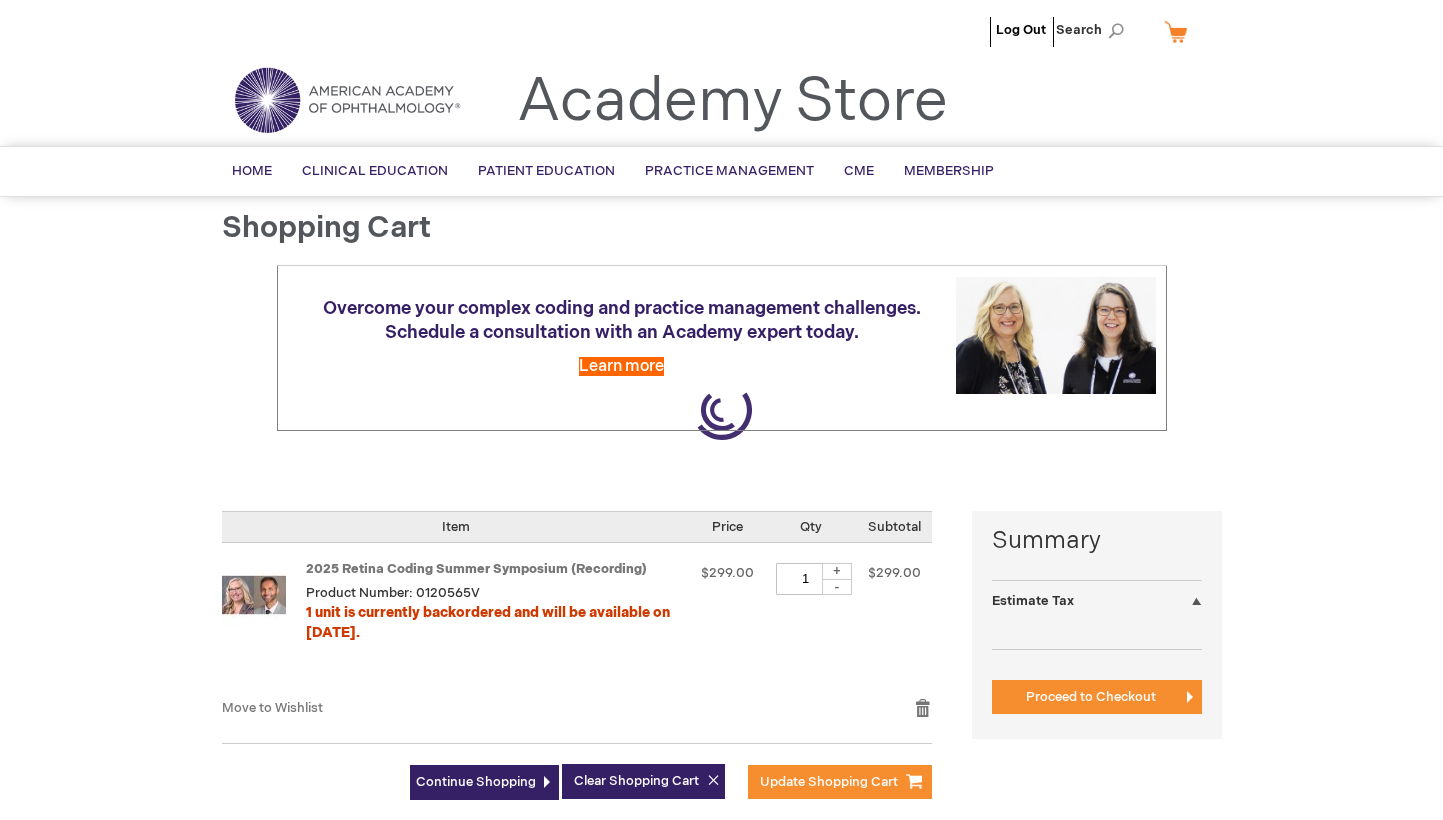 scroll, scrollTop: 0, scrollLeft: 0, axis: both 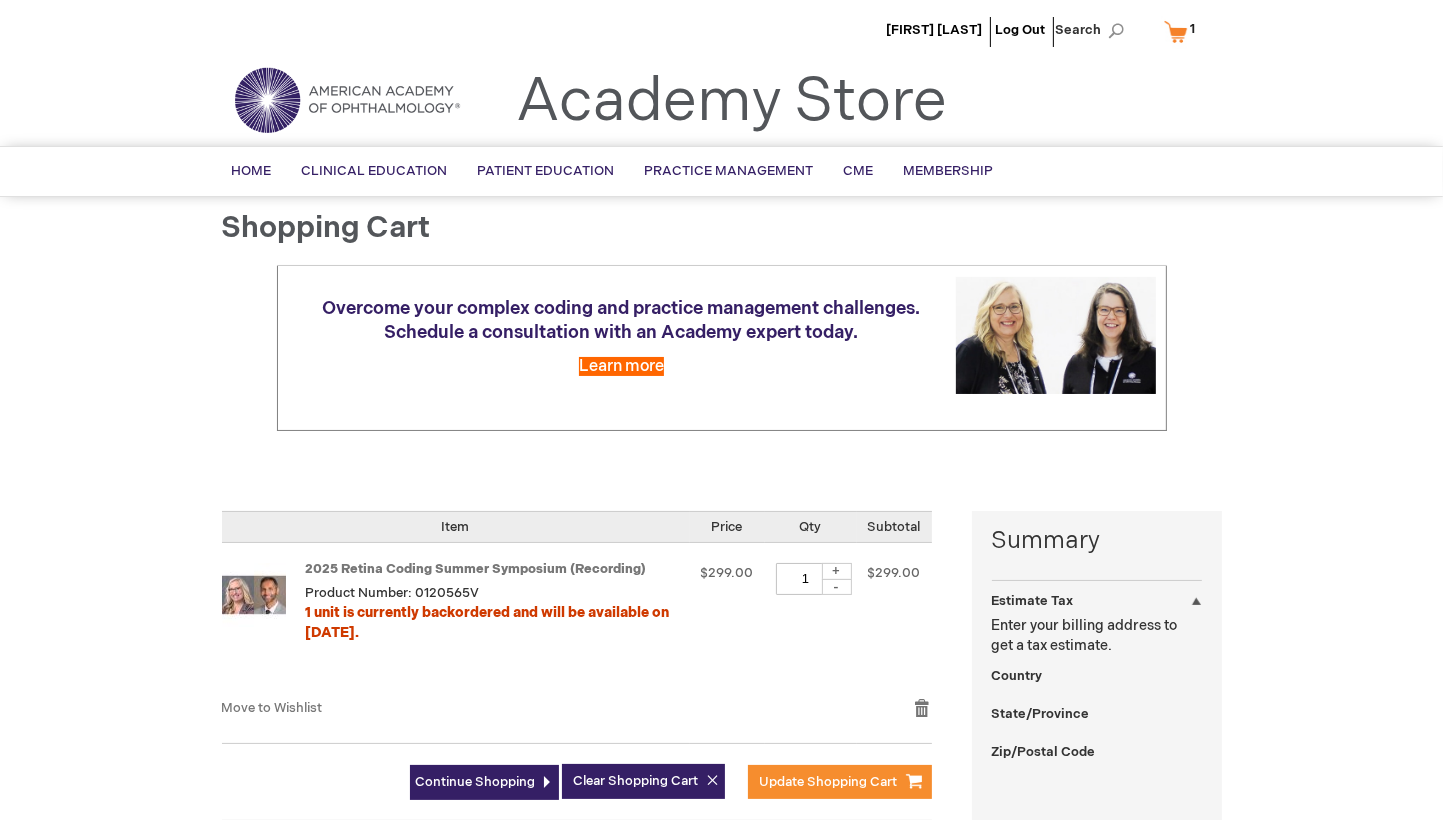 select on "[COUNTRY_CODE]" 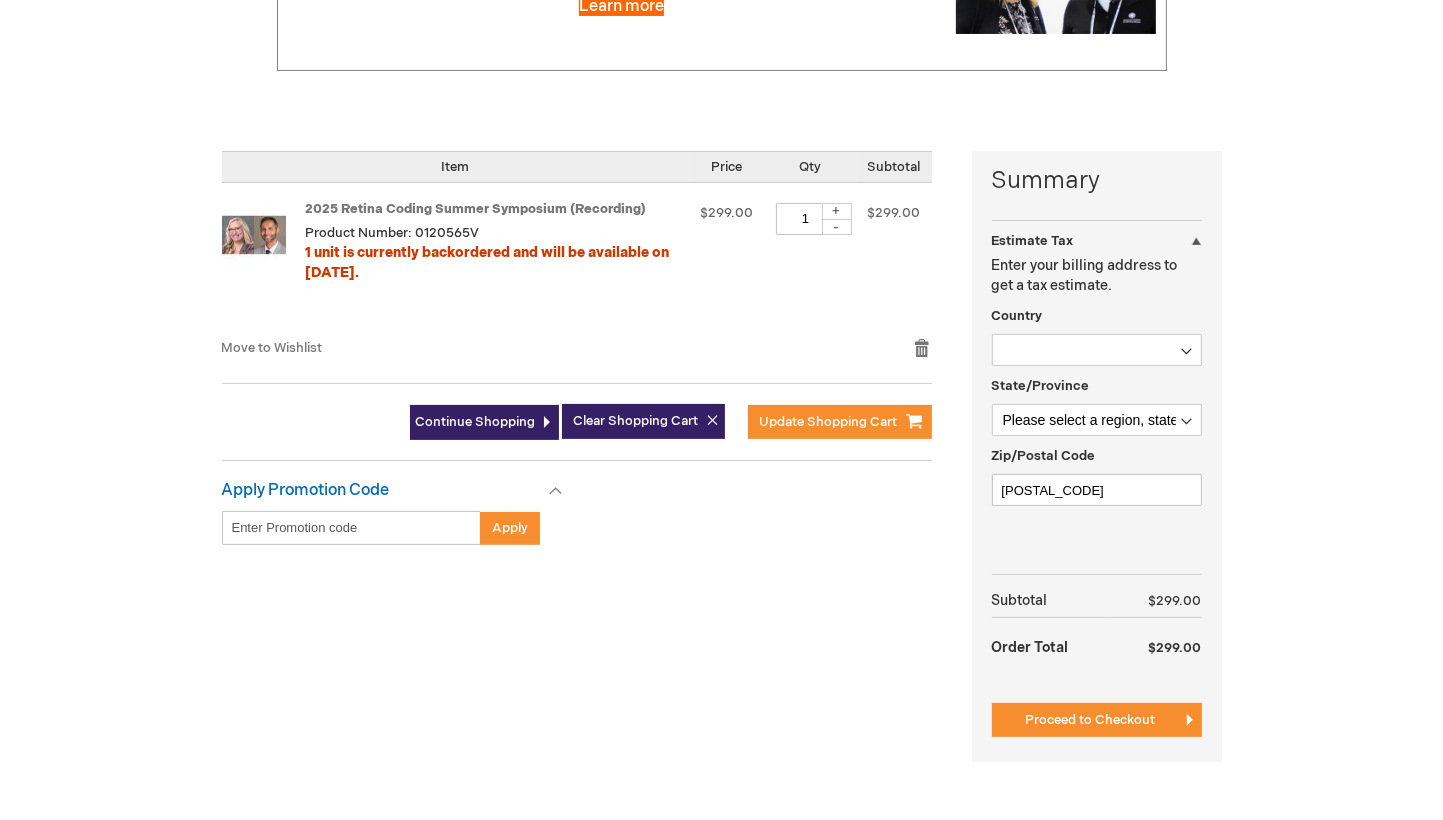 scroll, scrollTop: 320, scrollLeft: 0, axis: vertical 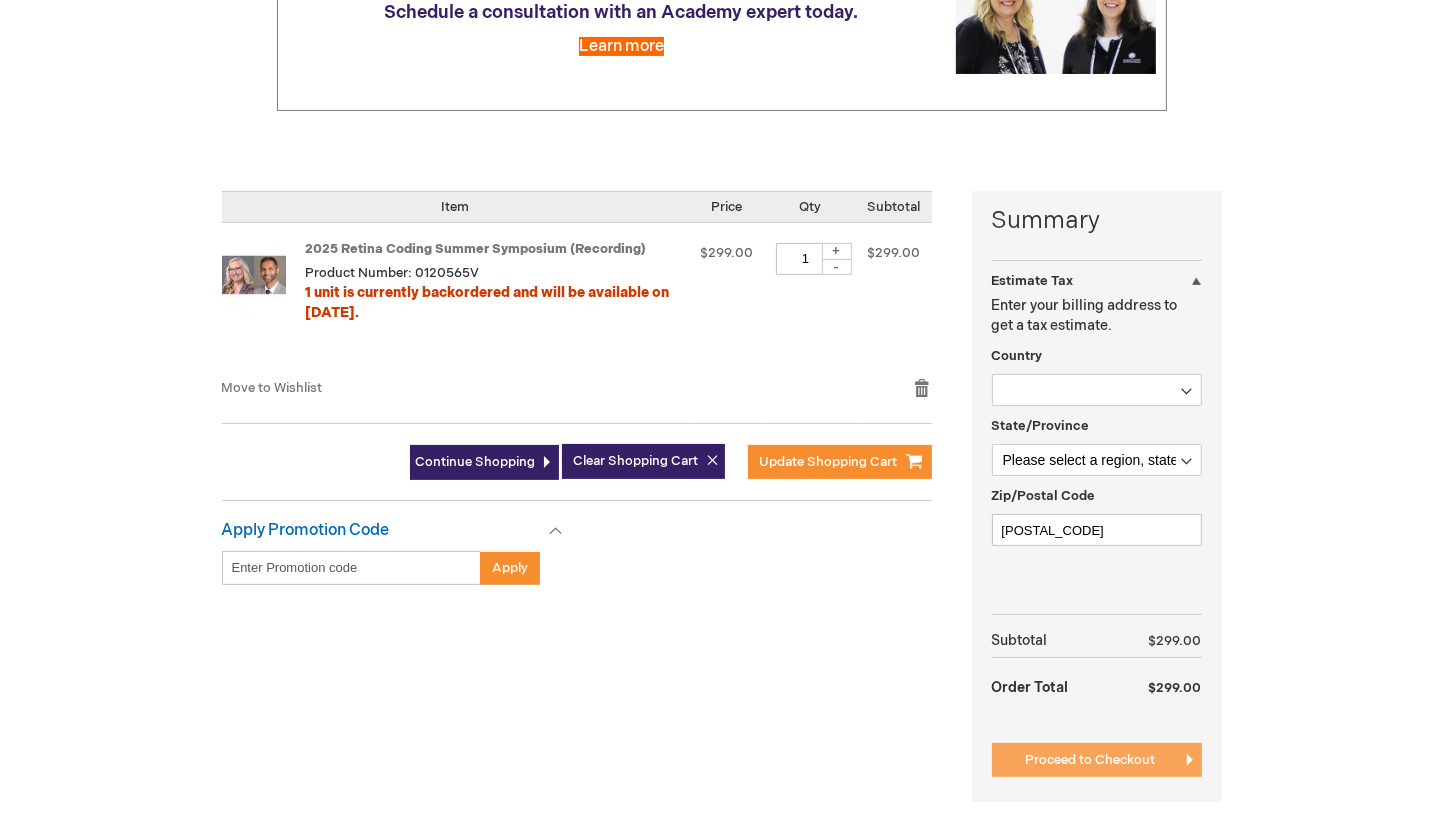 click on "Proceed to Checkout" at bounding box center [1091, 760] 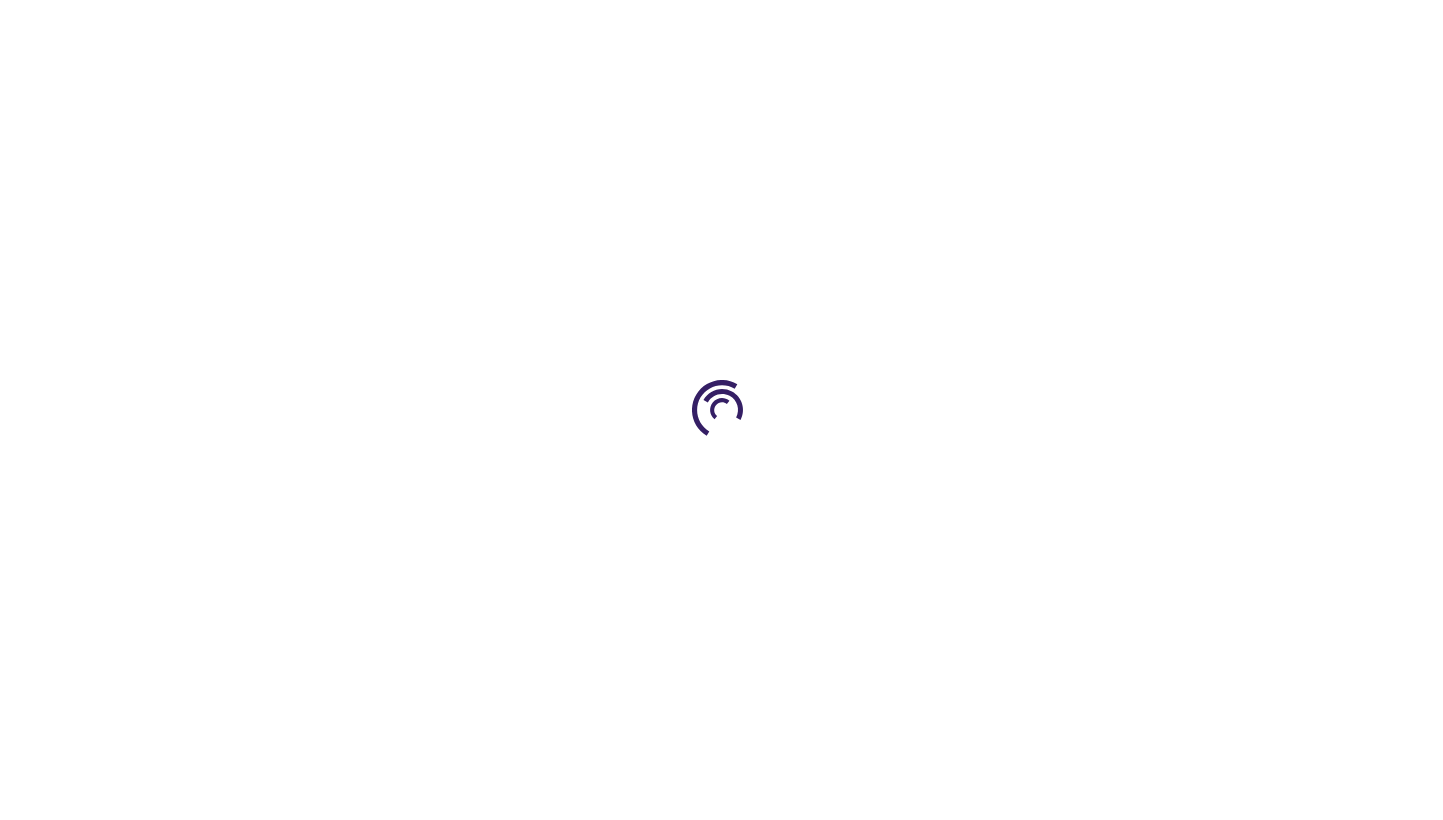 scroll, scrollTop: 0, scrollLeft: 0, axis: both 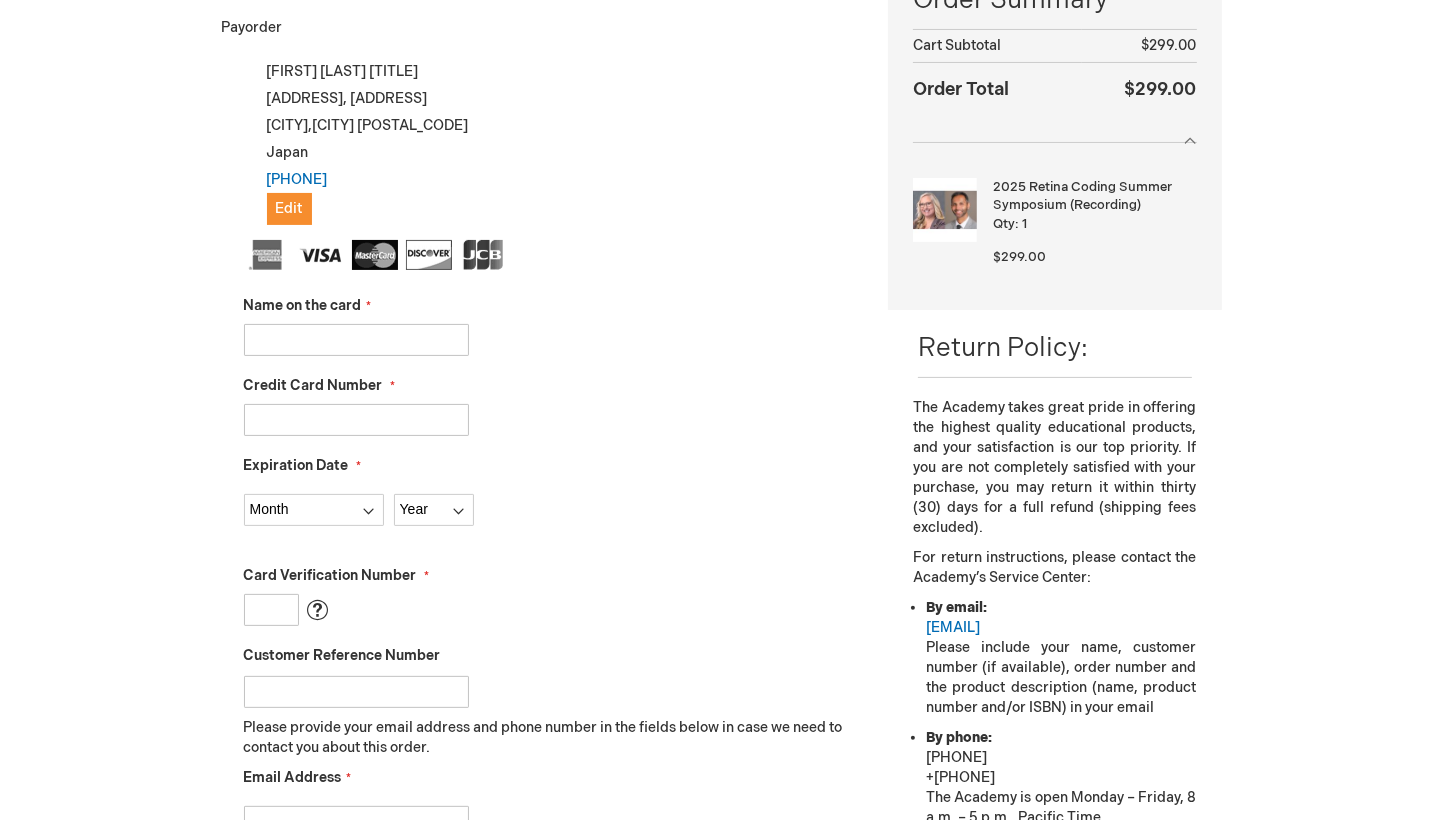 click on "What is this?" at bounding box center (318, 610) 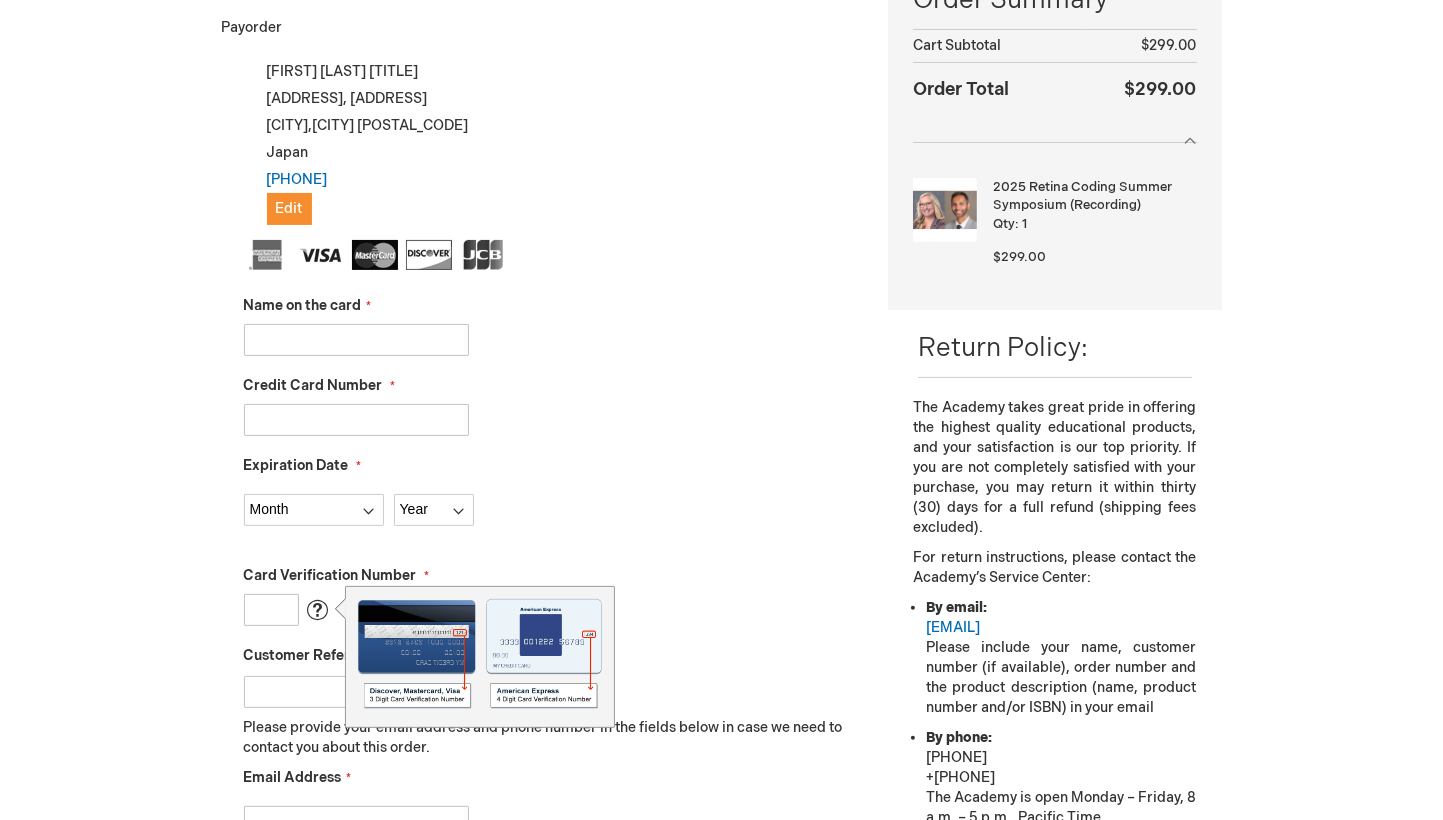 click on "Expiration Date
Month 01 - January 02 - February 03 - March 04 - April 05 - May 06 - June 07 - July 08 - August 09 - September 10 - October 11 - November 12 - December
Year 2025 2026 2027 2028 2029 2030 2031 2032 2033 2034 2035" at bounding box center (551, 491) 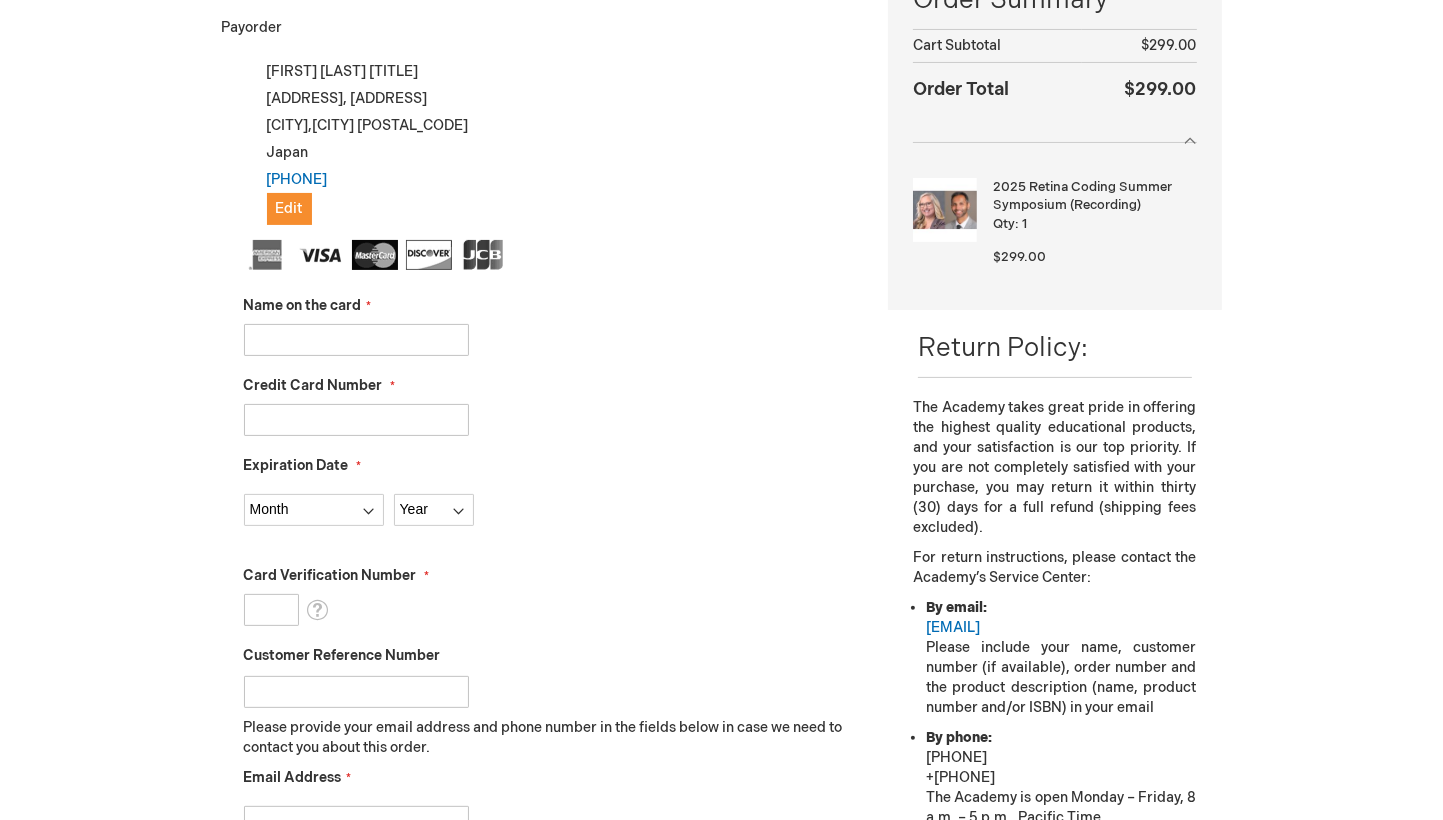 click on "Customer Reference Number" at bounding box center (342, 655) 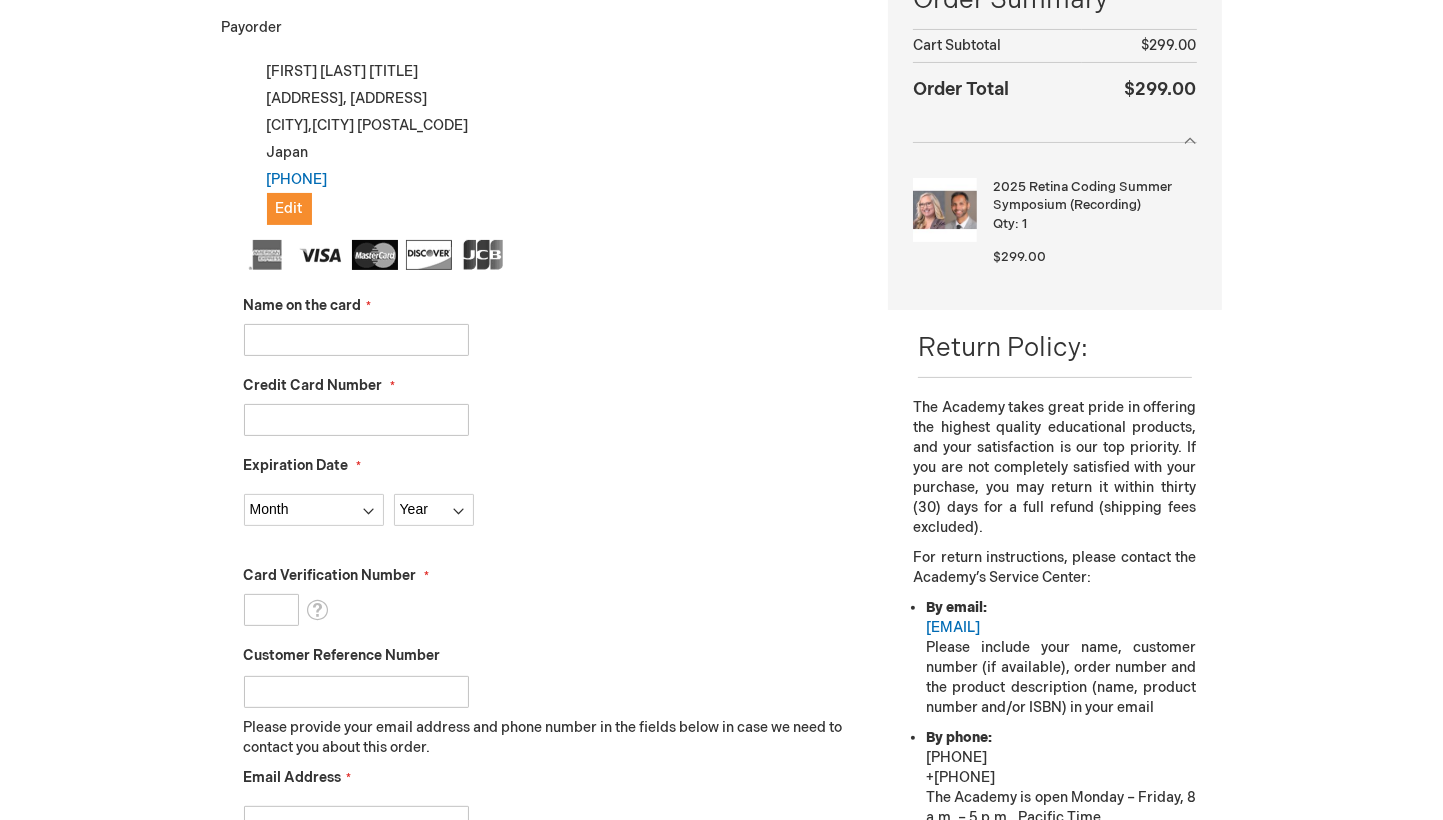 click on "Customer Reference Number" at bounding box center [356, 692] 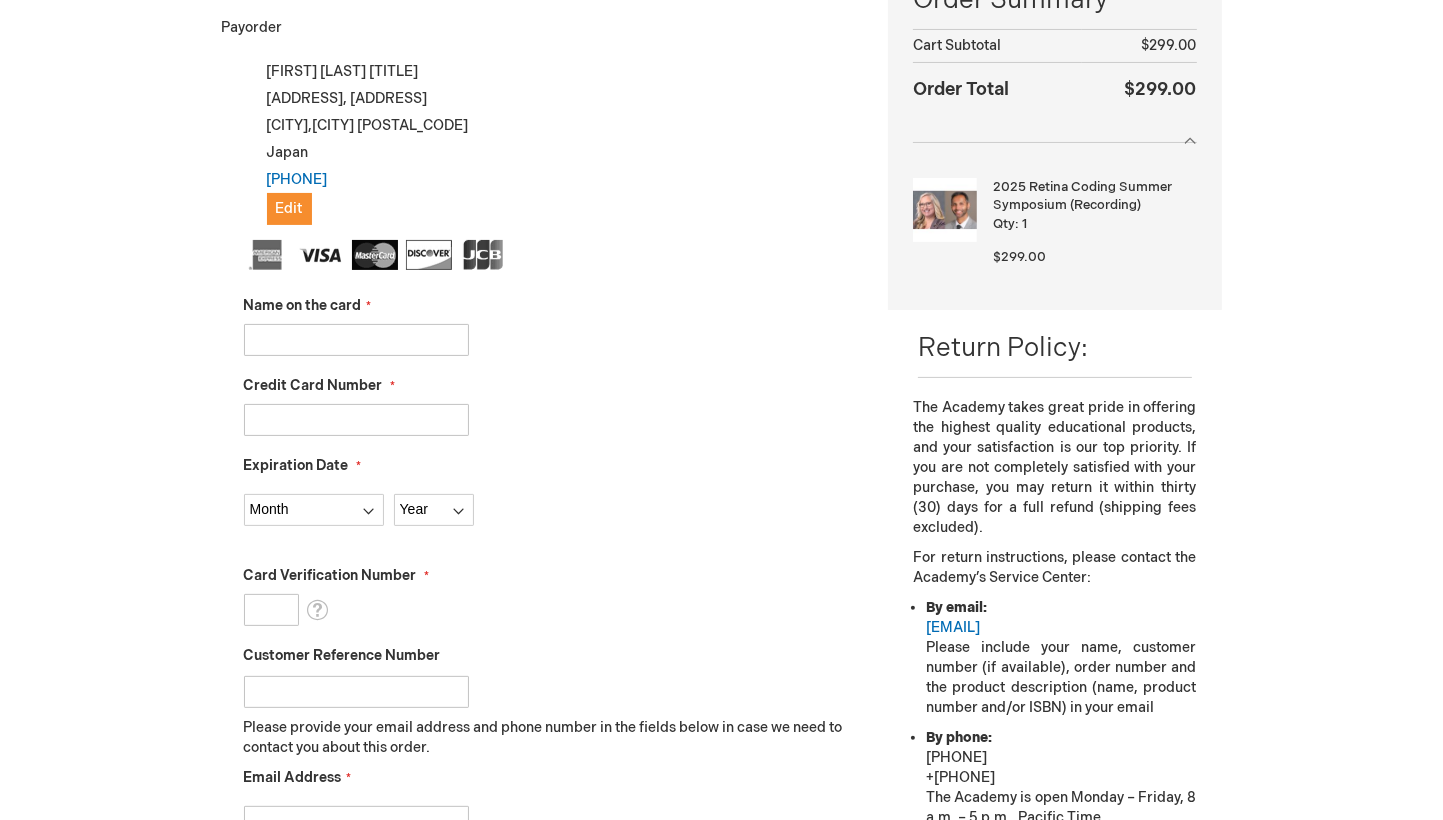 click on "Name on the card" at bounding box center [356, 340] 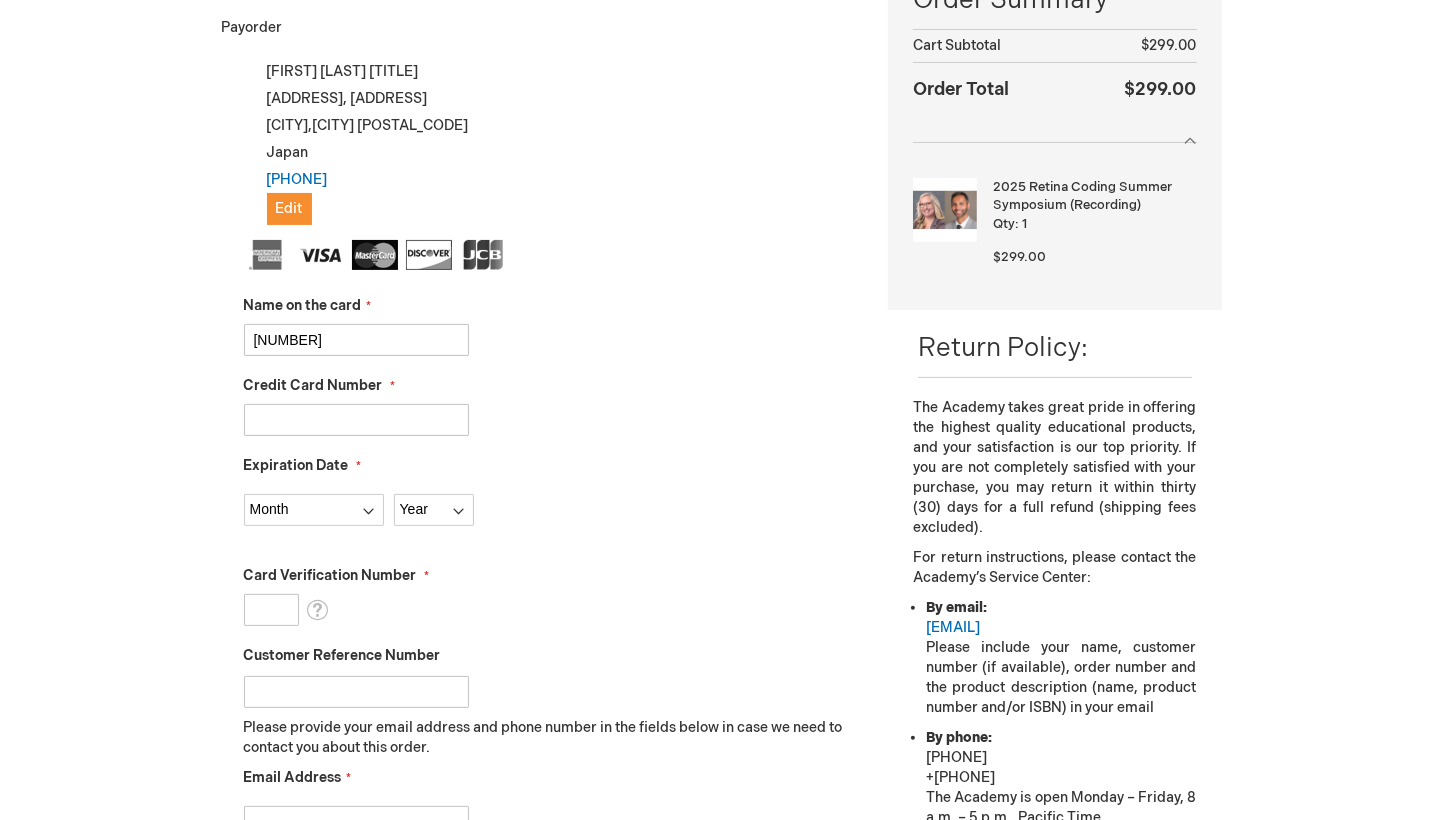 type on "３" 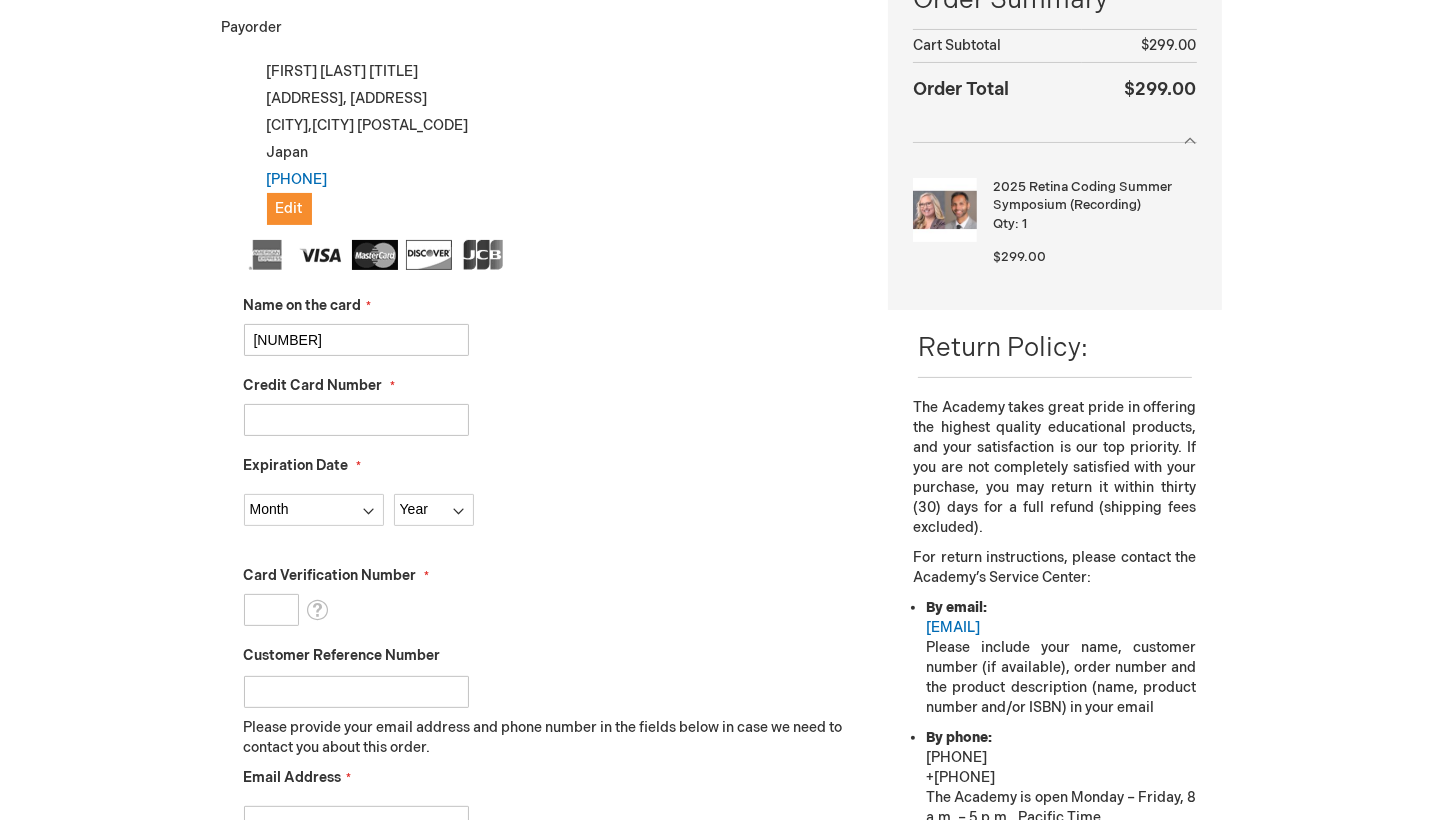 click on "My billing and shipping address are the same
Koji
Nishino   MD PhD
4-12-5, 3-Chome, Ekimae-Cho
Nankoku City ,  Kochi   783-0002
Japan
81 (888) 55-6677
Edit
Billing Address
Koji Nishino, 4-12-5, 3-Chome, Ekimae-Cho , Nankoku City, Kochi 783-0002, Japan New Address
First Name
Koji
Last Name
Nishino
Company" at bounding box center [540, 533] 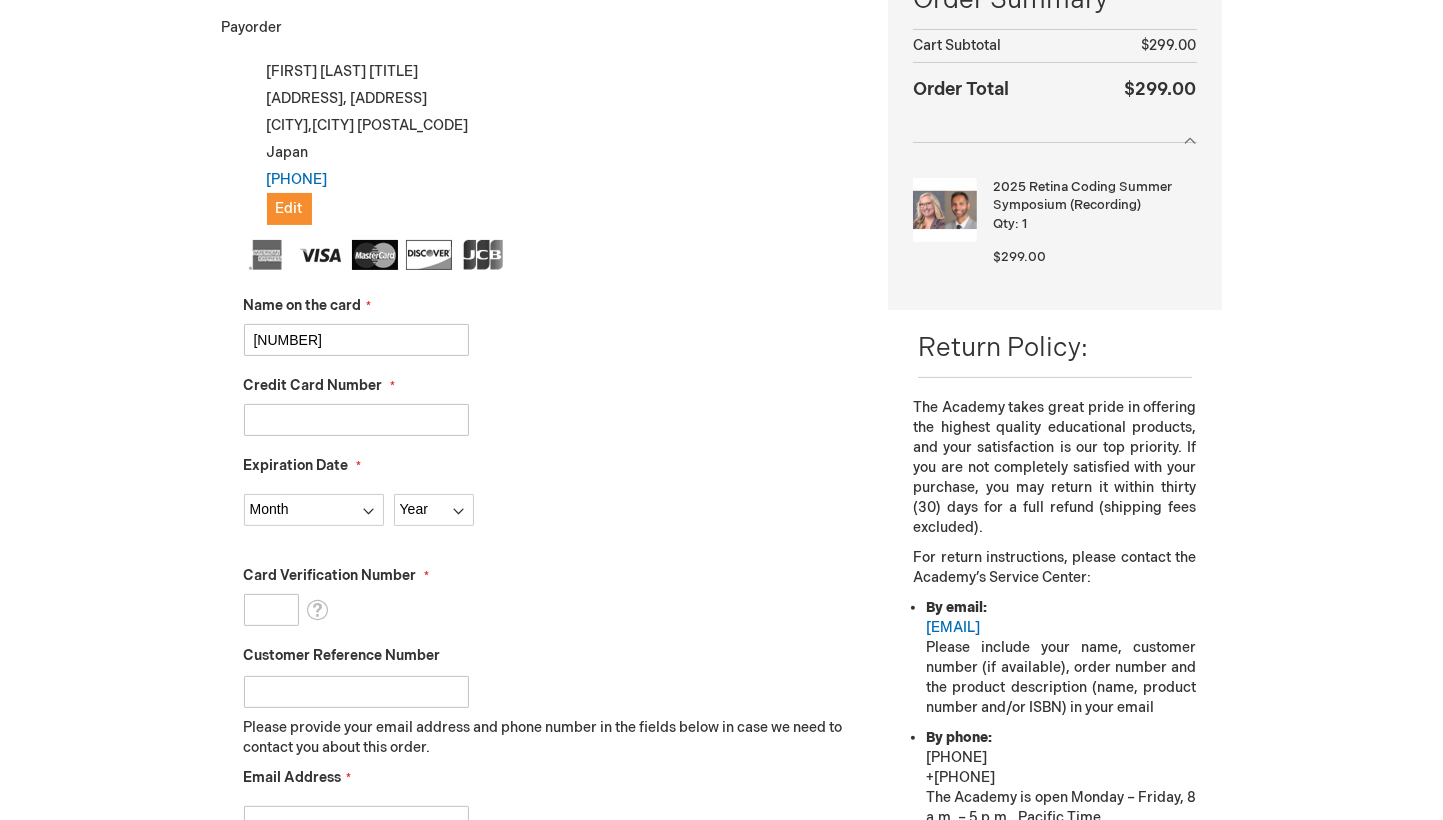 type 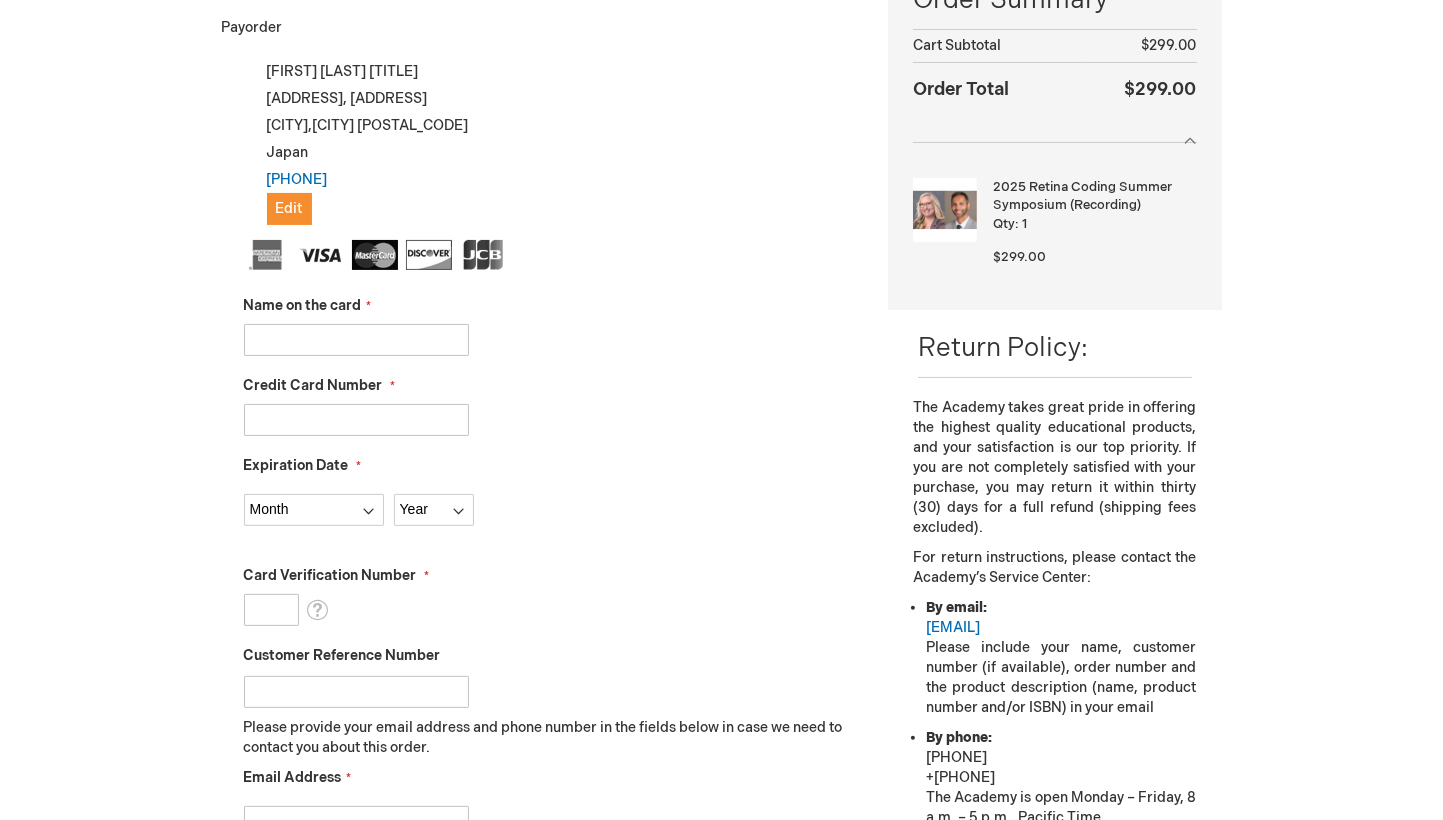 click on "Credit Card Number" at bounding box center [356, 420] 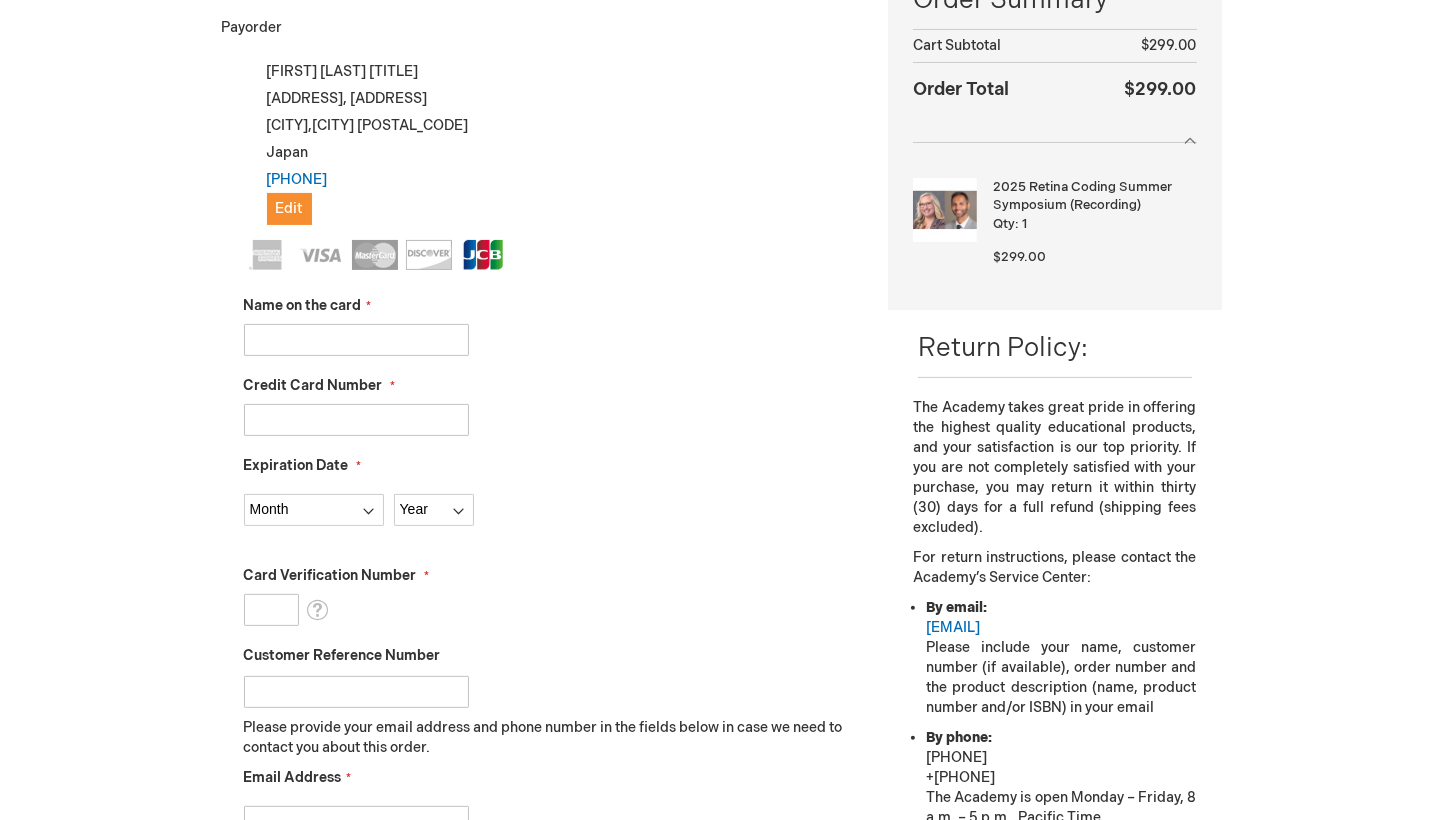 type on "3541036820972119" 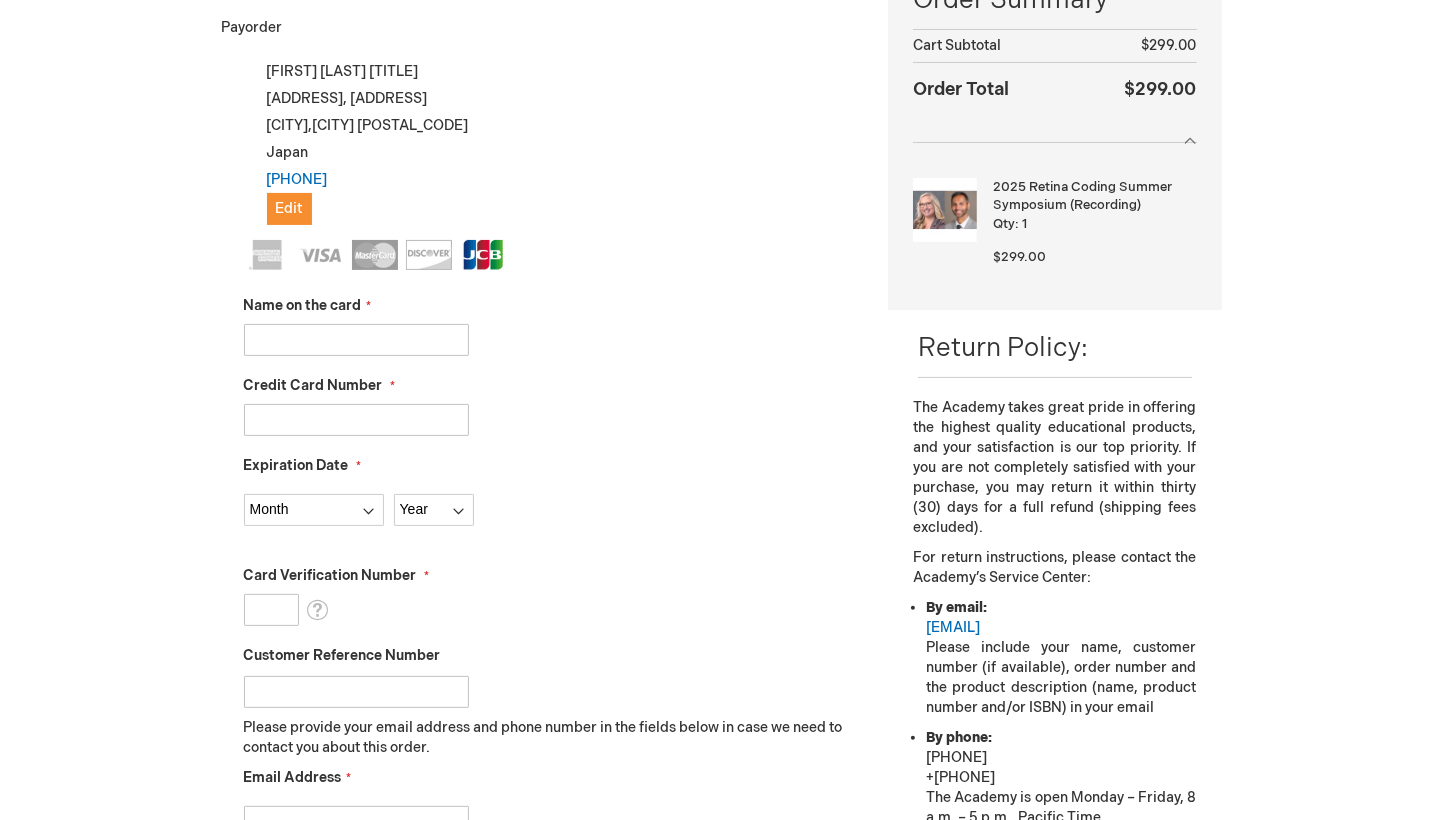 click on "Name on the card" at bounding box center (356, 340) 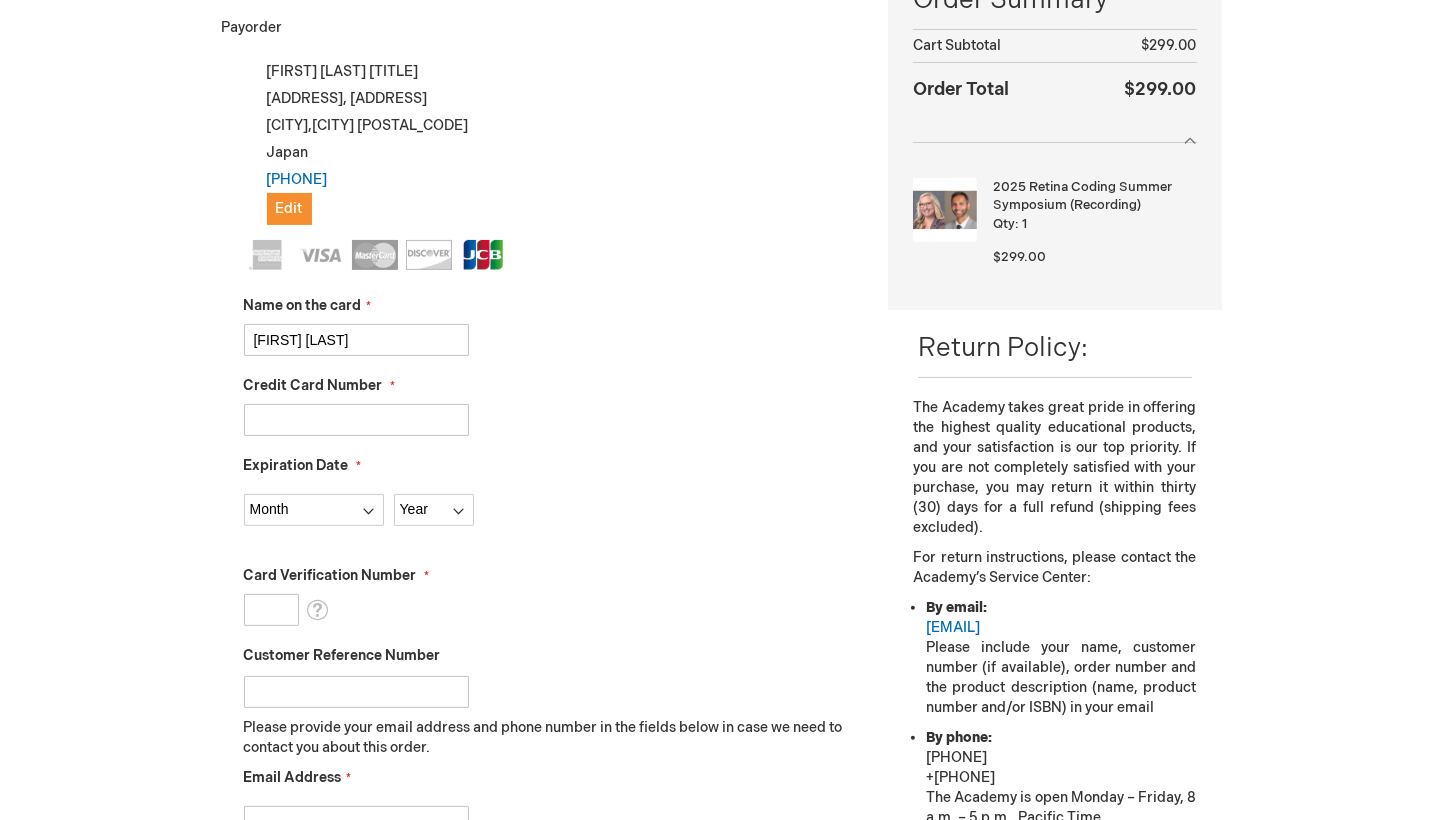 type on "KOJI NISHINO" 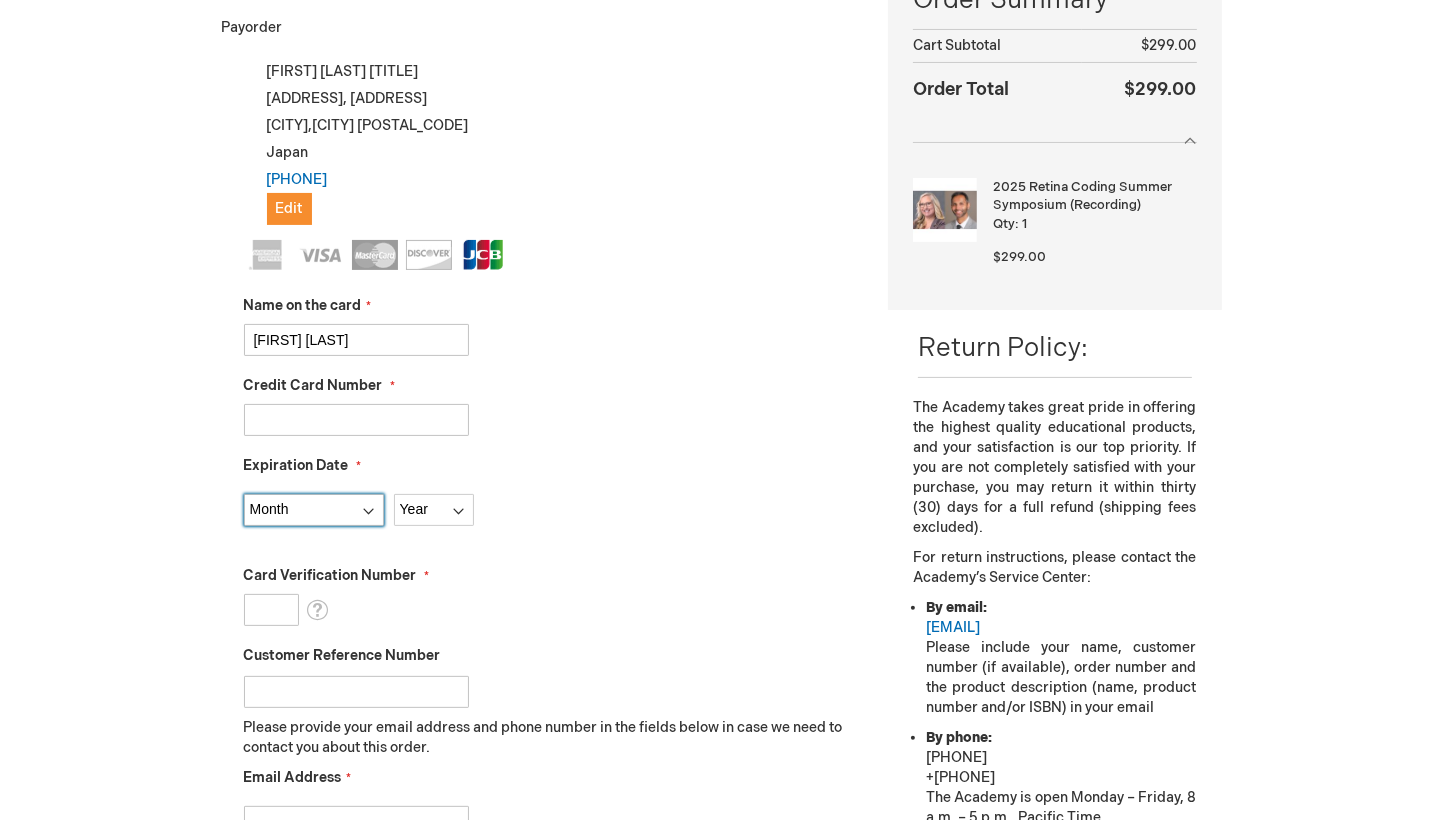 click on "Month 01 - January 02 - February 03 - March 04 - April 05 - May 06 - June 07 - July 08 - August 09 - September 10 - October 11 - November 12 - December" at bounding box center [314, 510] 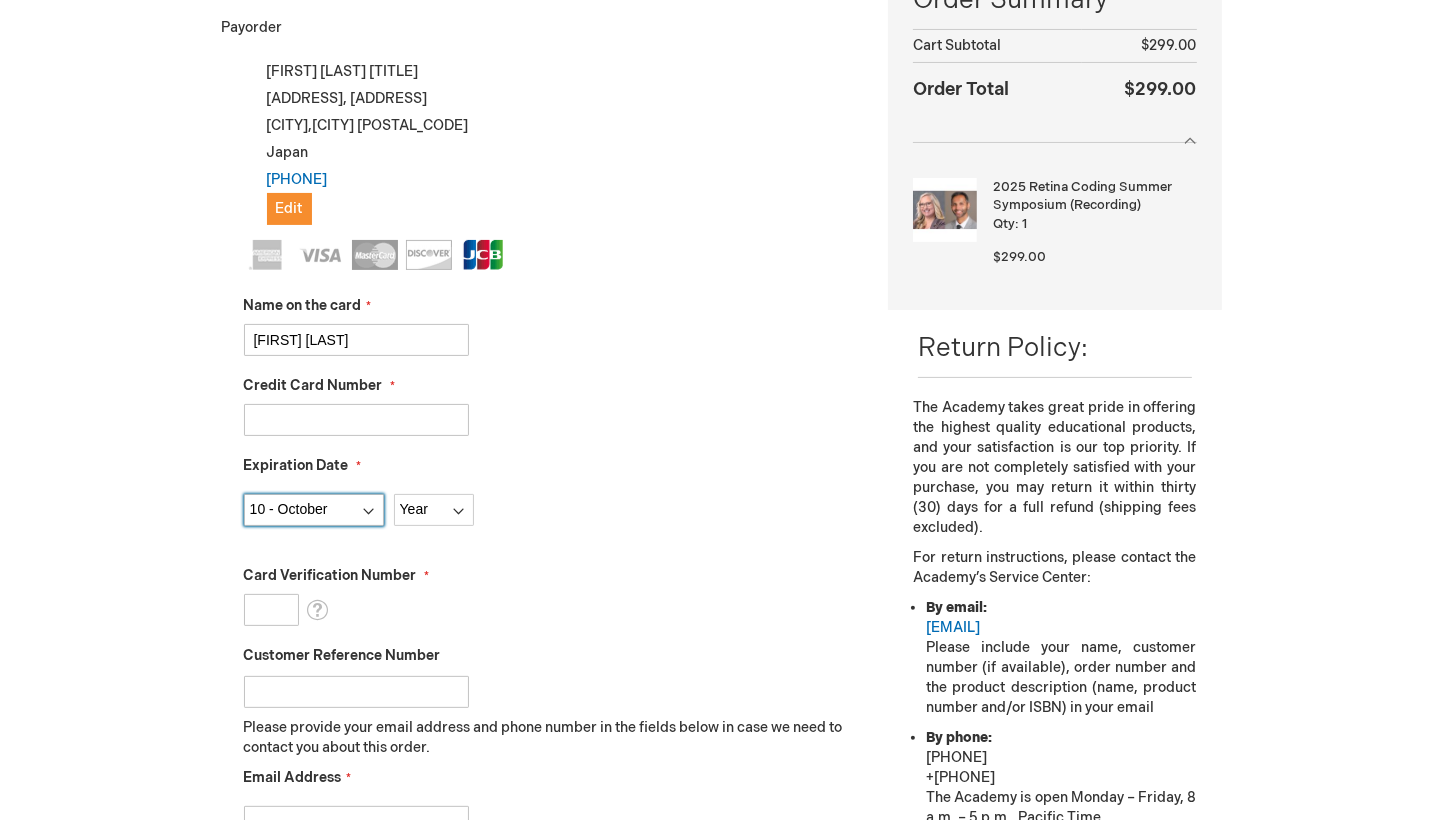 click on "Month 01 - January 02 - February 03 - March 04 - April 05 - May 06 - June 07 - July 08 - August 09 - September 10 - October 11 - November 12 - December" at bounding box center (314, 510) 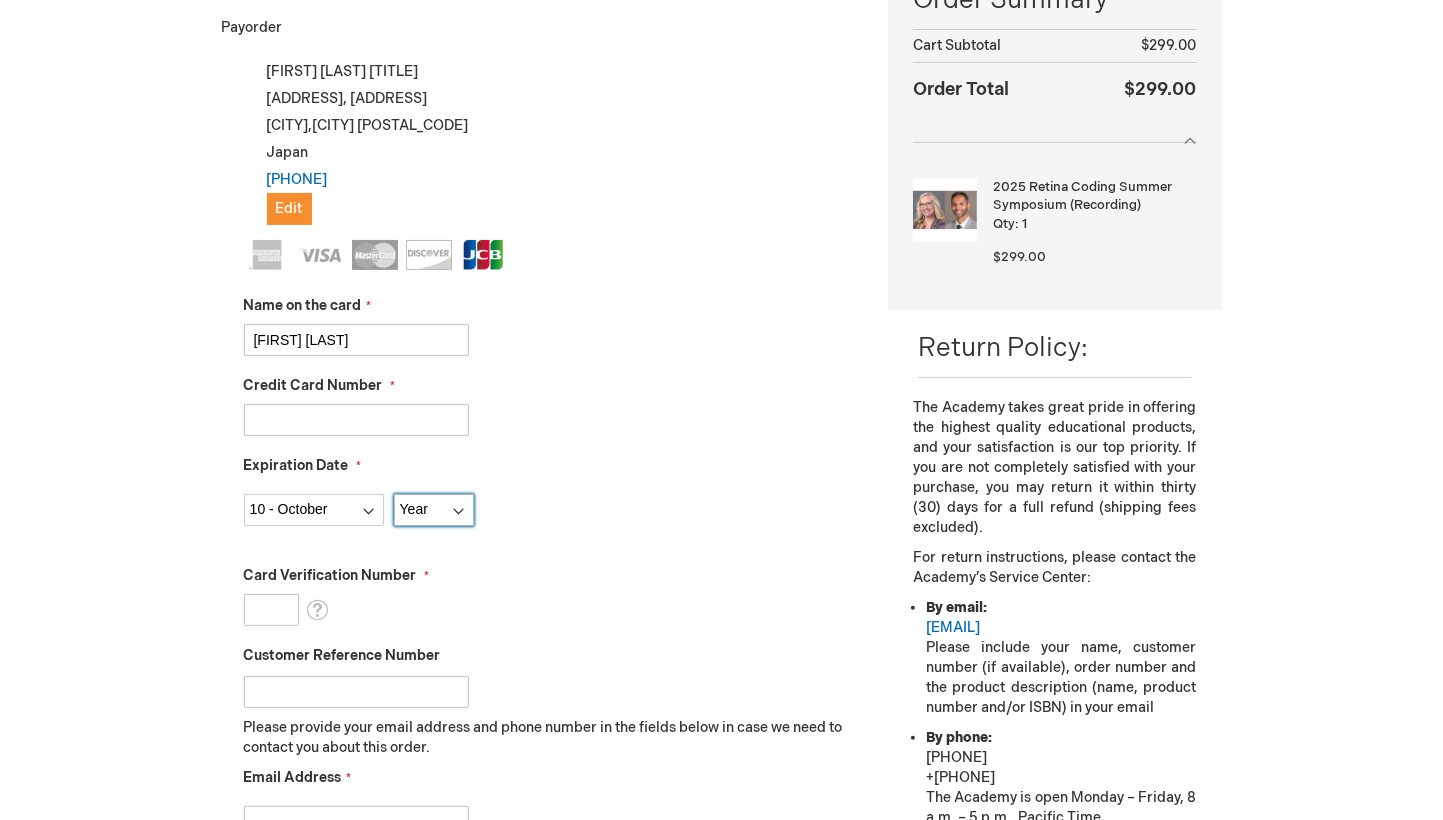 click on "Year 2025 2026 2027 2028 2029 2030 2031 2032 2033 2034 2035" at bounding box center (434, 510) 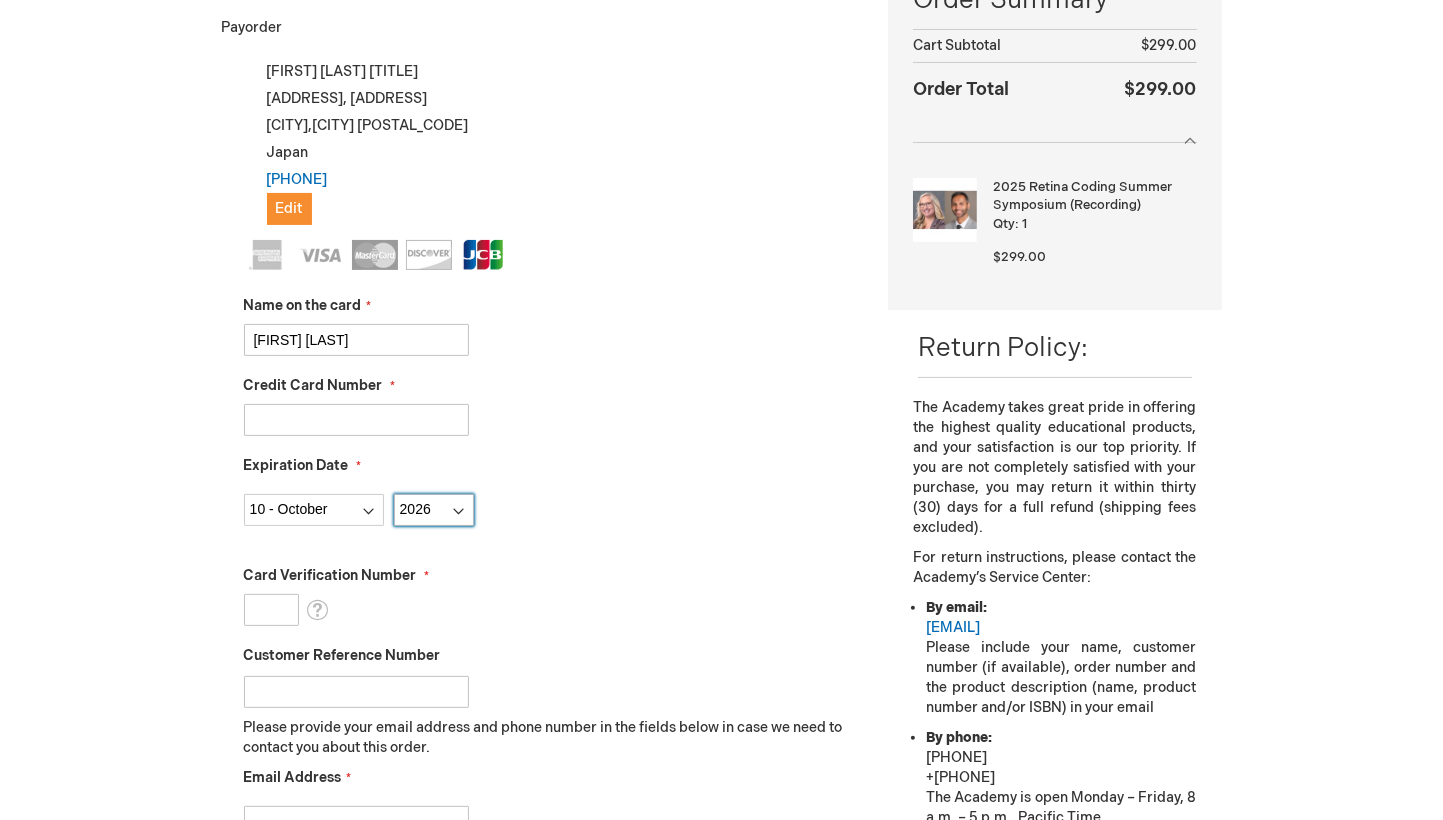 click on "Year 2025 2026 2027 2028 2029 2030 2031 2032 2033 2034 2035" at bounding box center (434, 510) 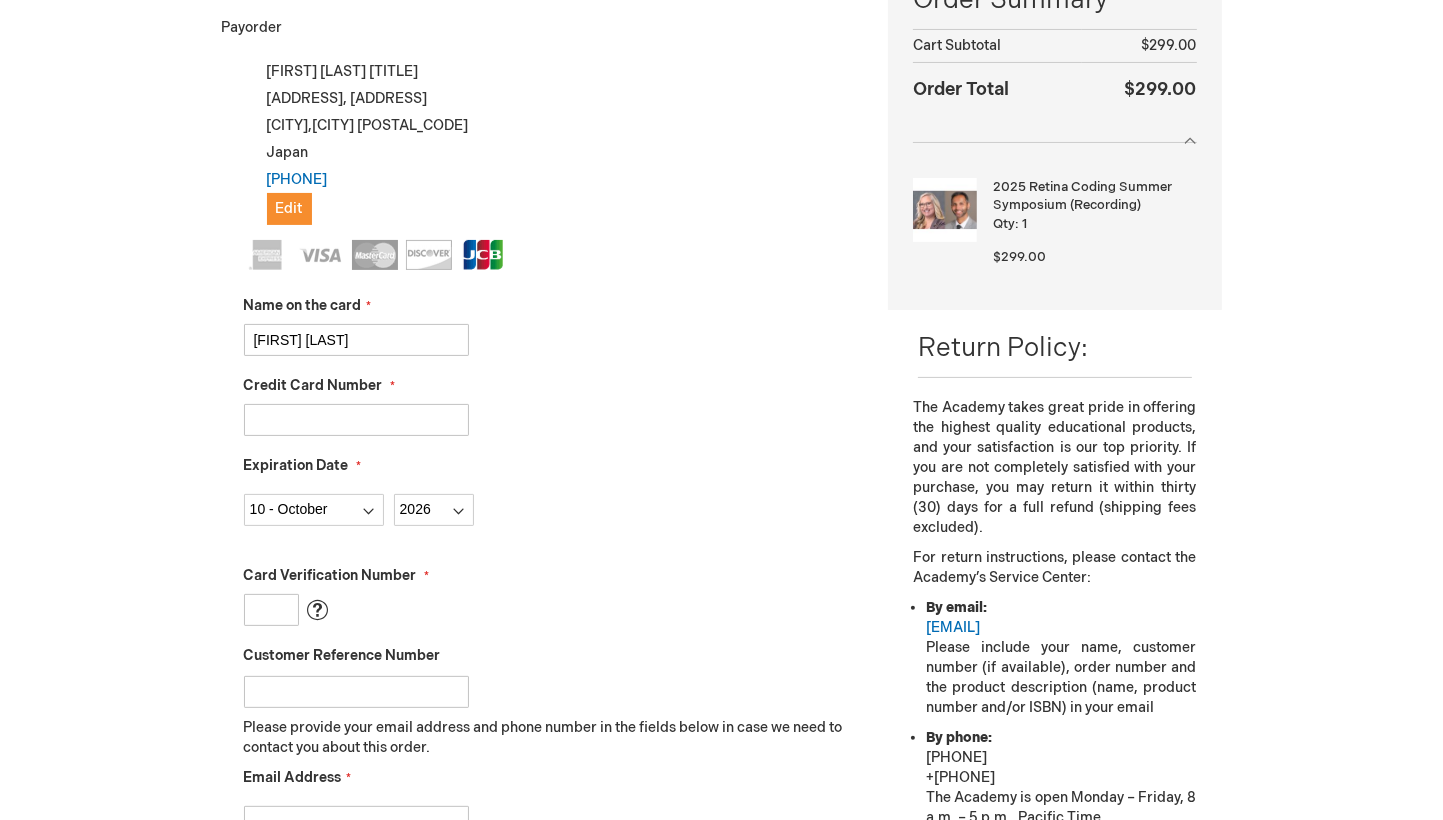 click on "What is this?" at bounding box center (318, 610) 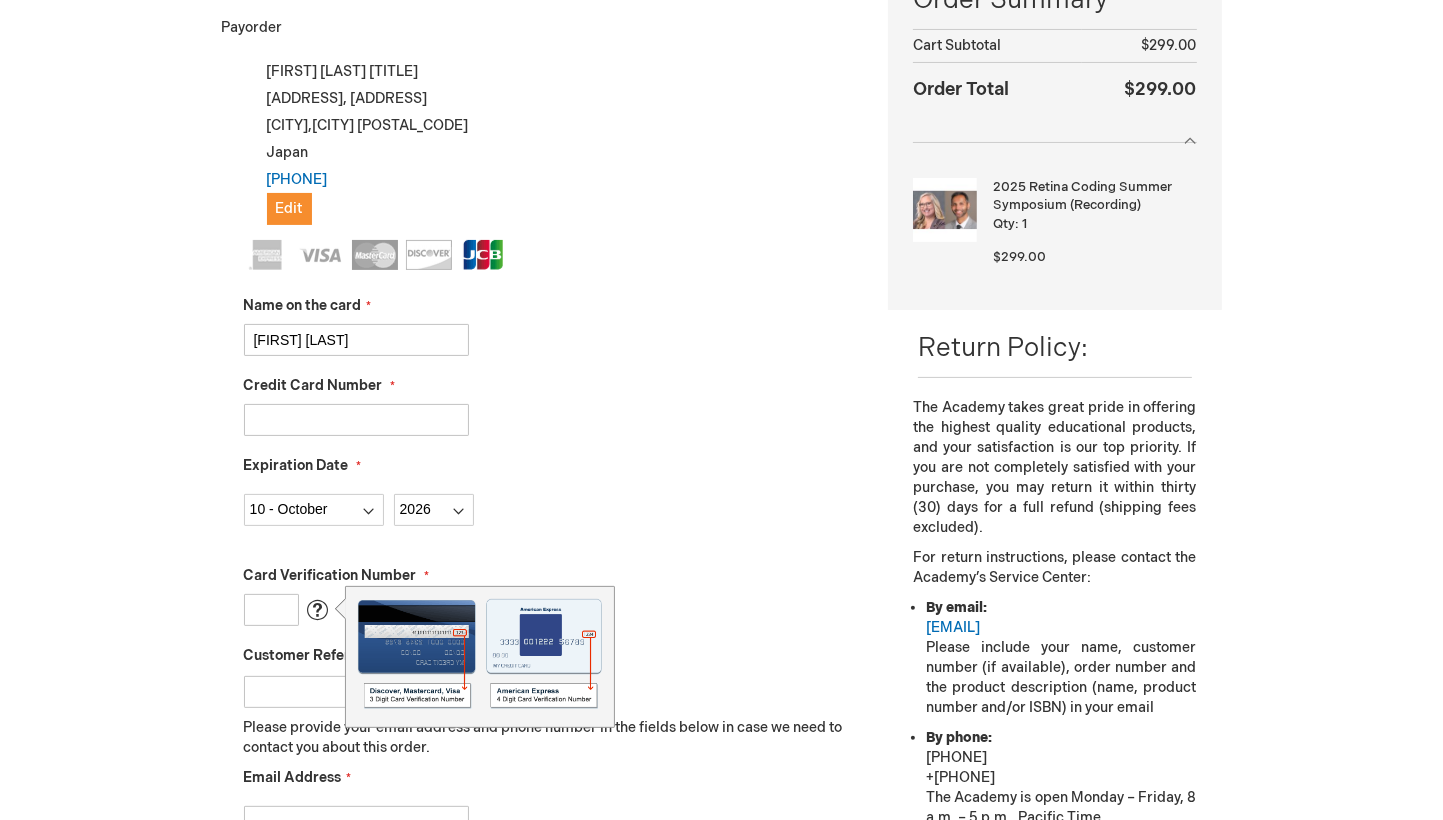 click at bounding box center (480, 654) 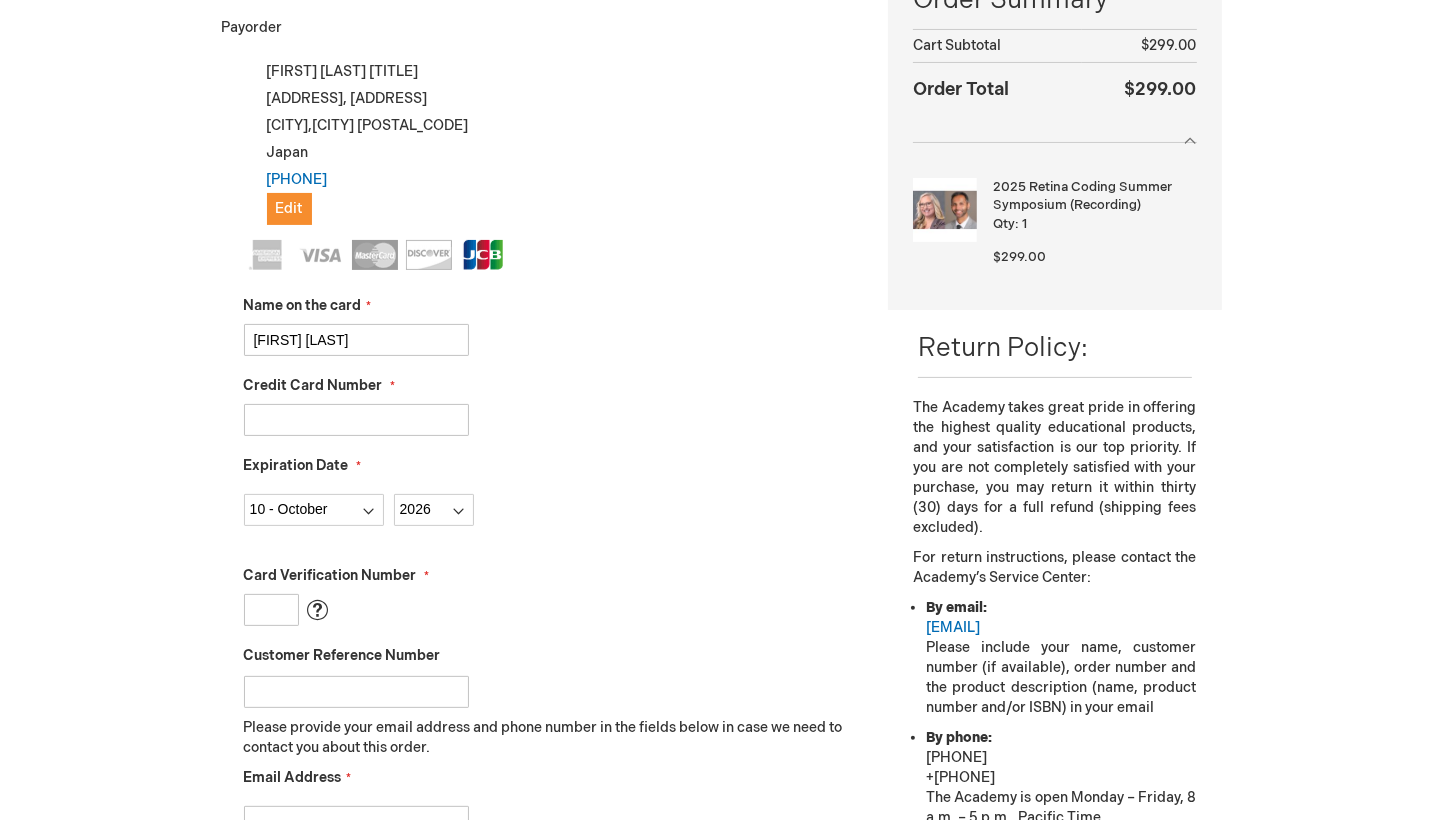 click on "What is this?" at bounding box center (318, 610) 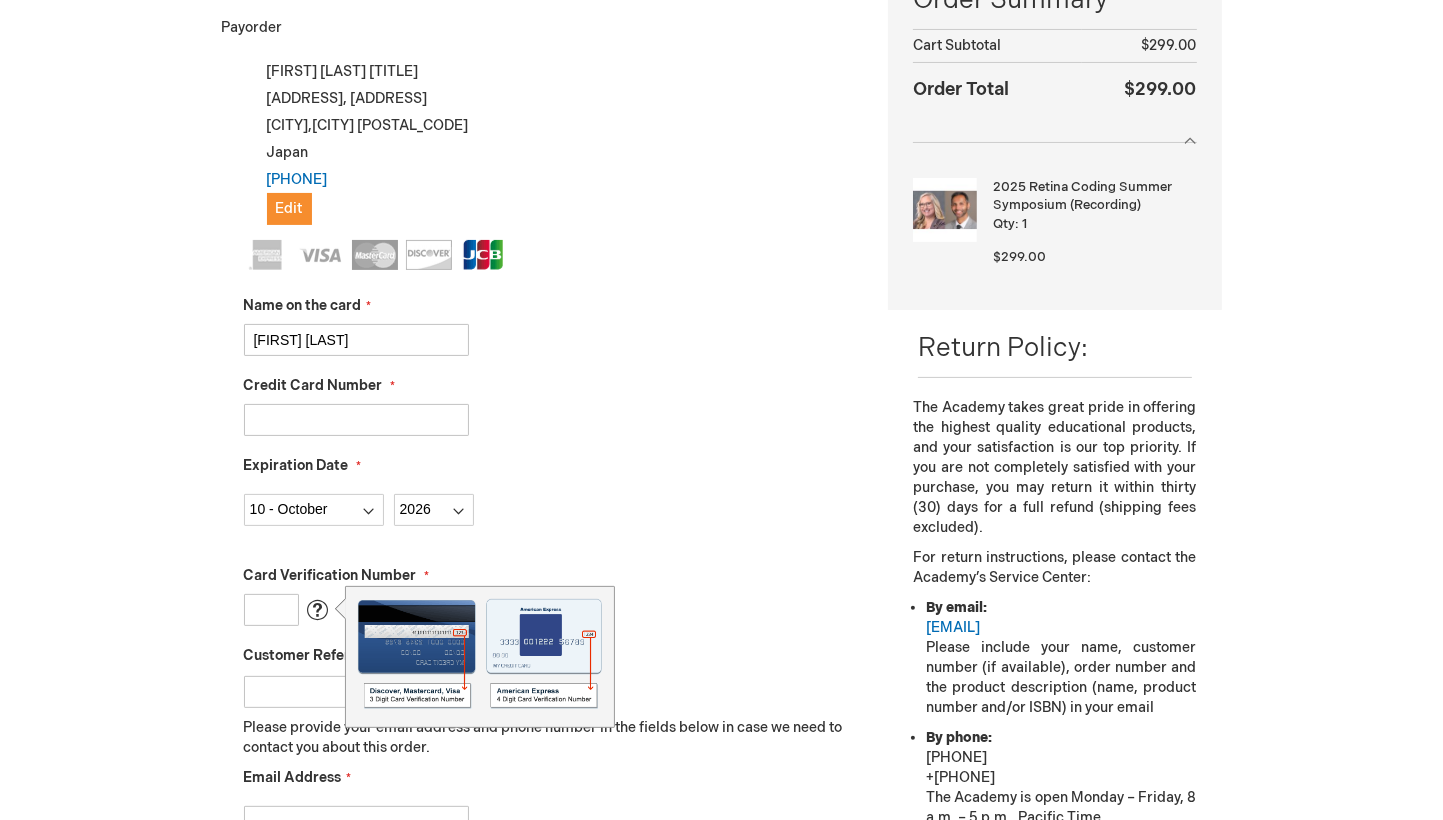 click on "Card Verification Number" at bounding box center [271, 610] 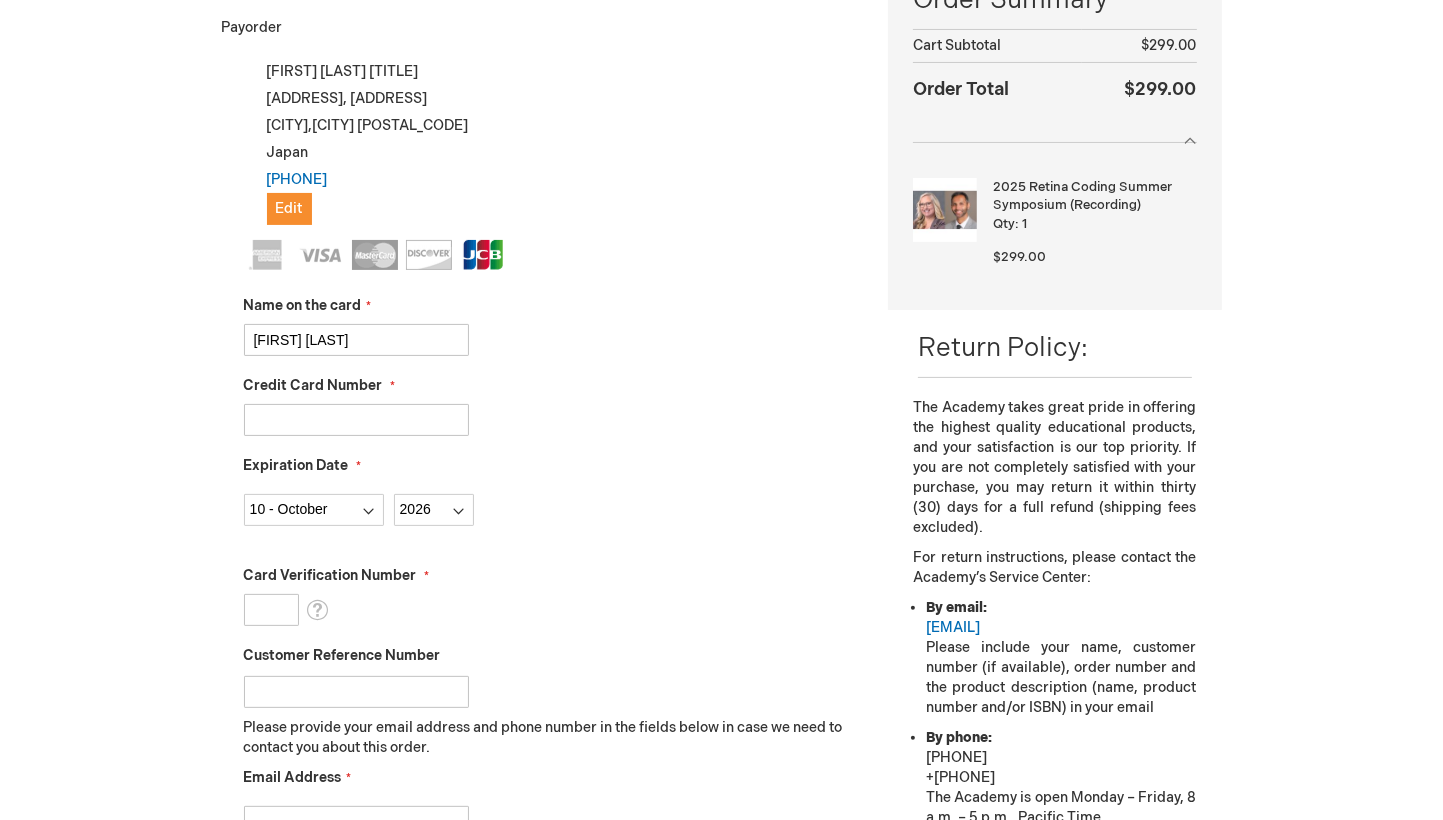 type on "877" 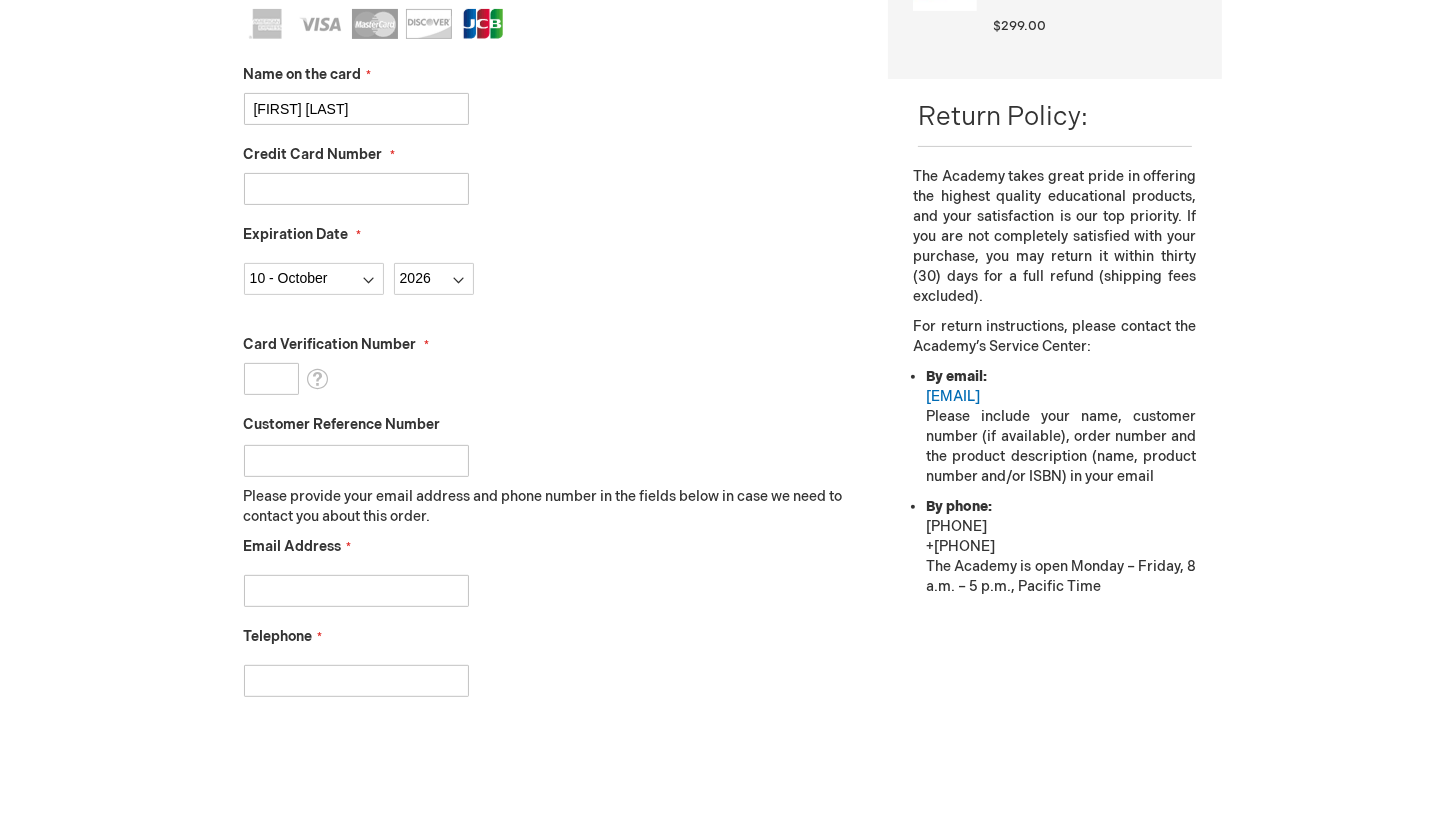 scroll, scrollTop: 633, scrollLeft: 0, axis: vertical 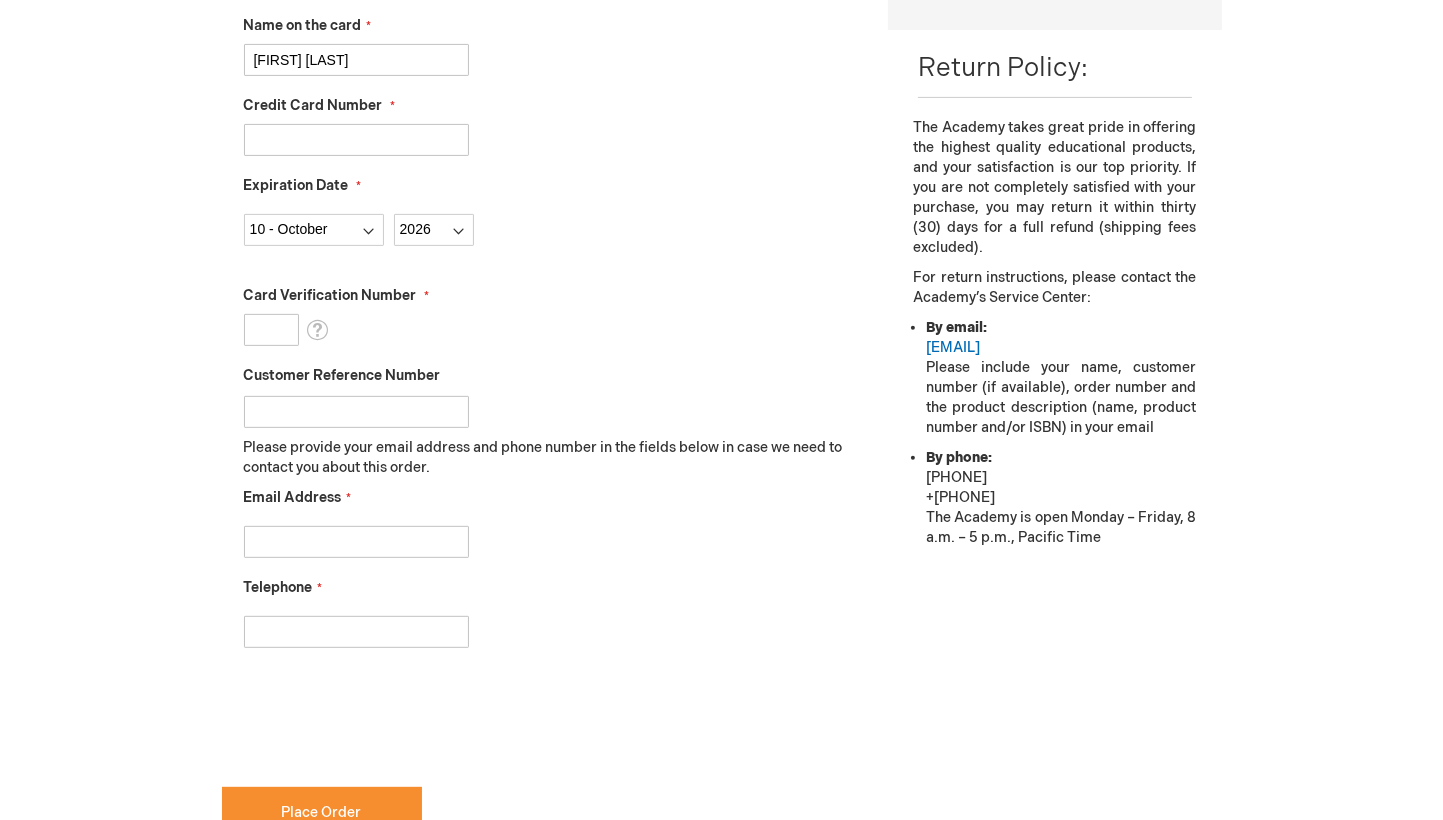 click on "Email Address" at bounding box center [356, 542] 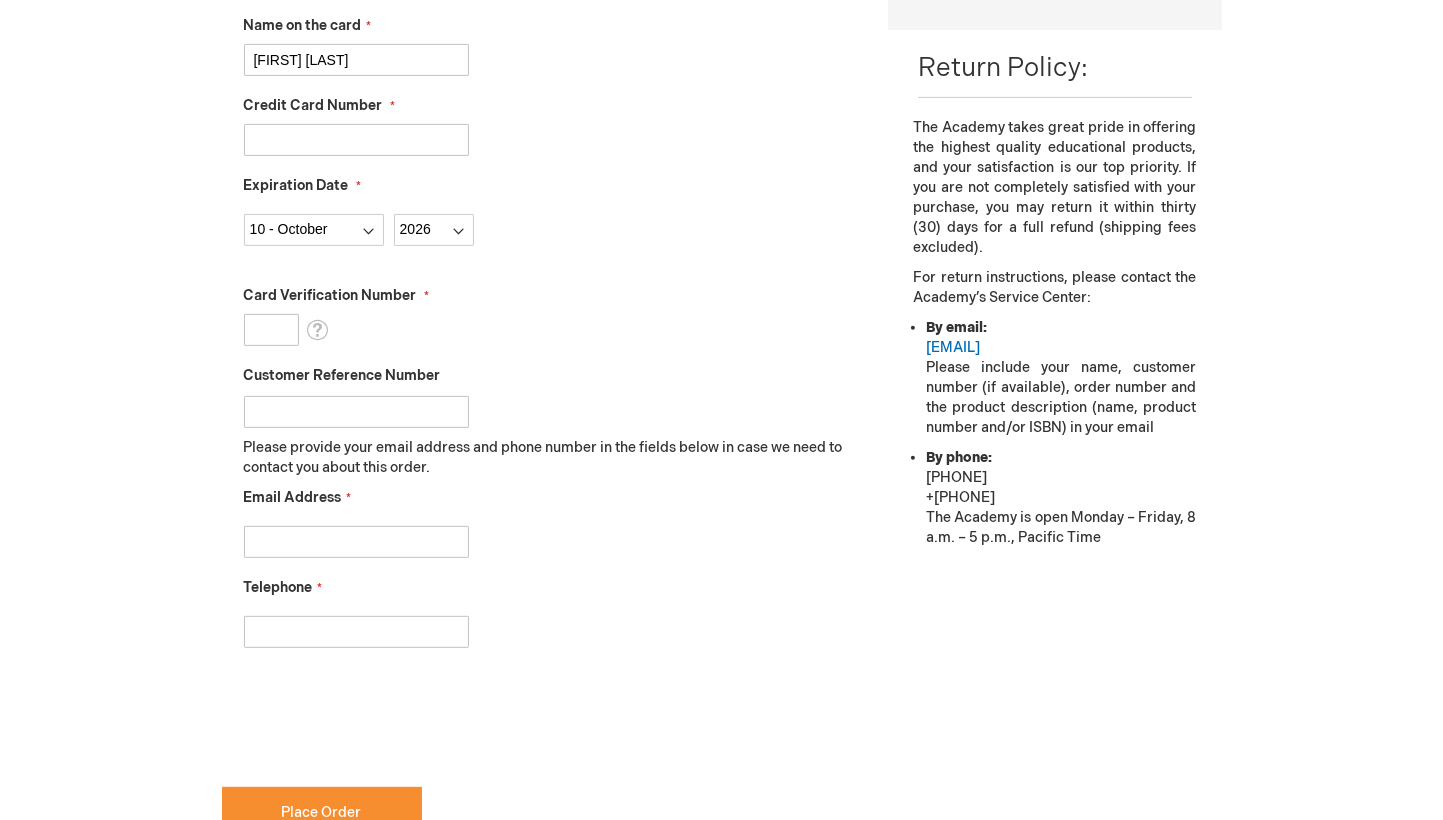 type on "qqq45u49k@estate.ocn.ne.jp" 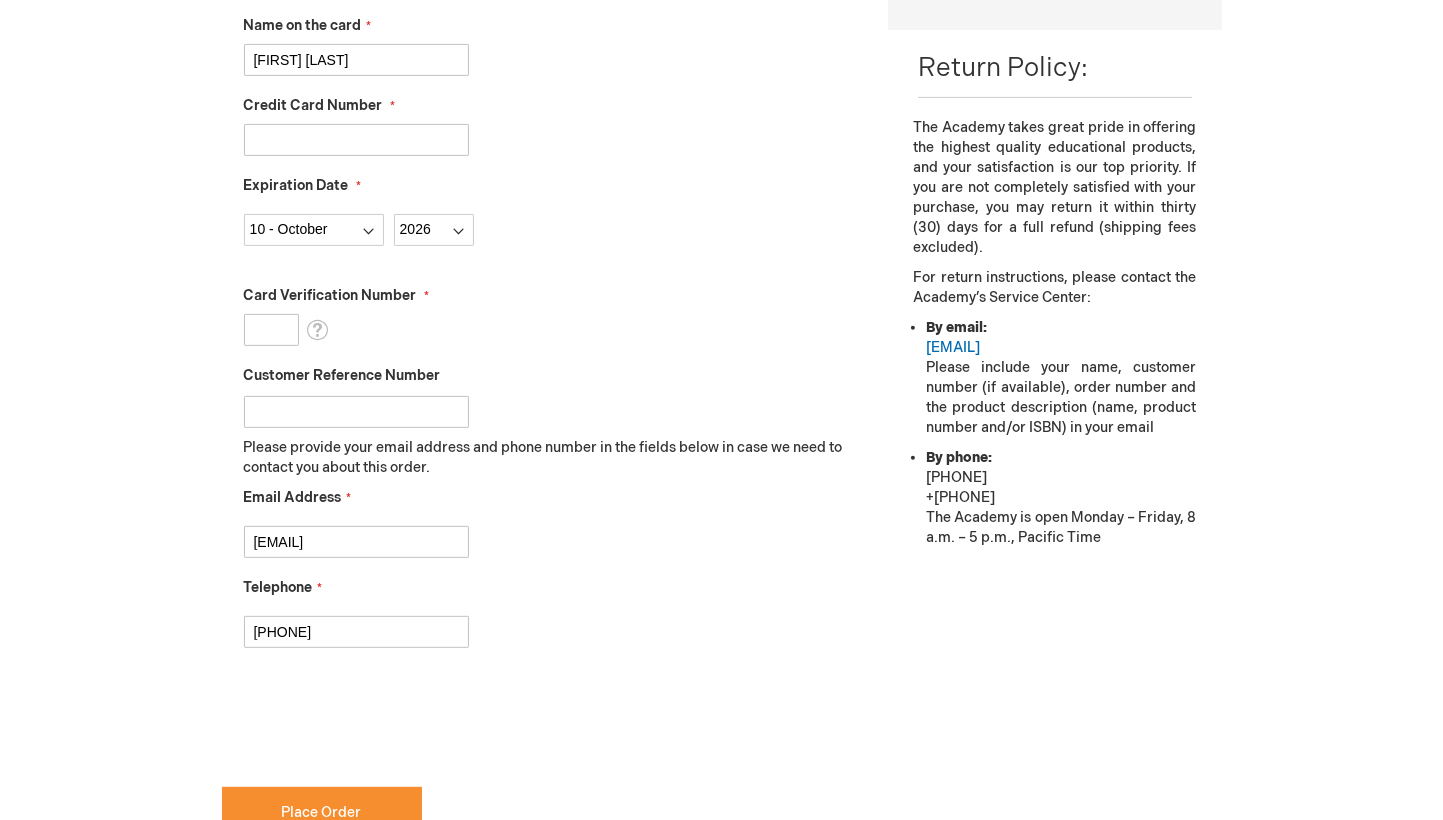 click on "0888556677" at bounding box center (356, 632) 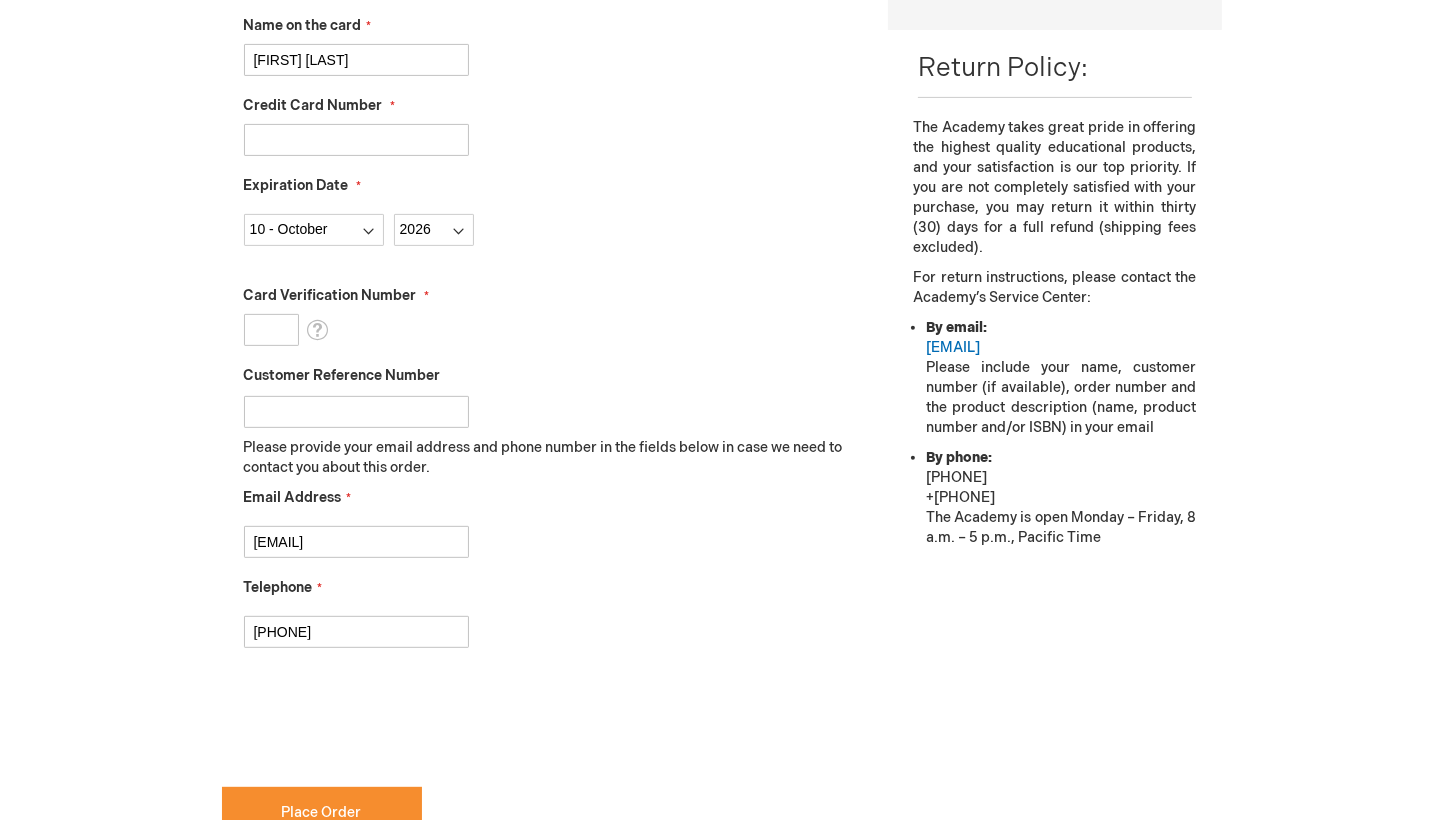 type on "0" 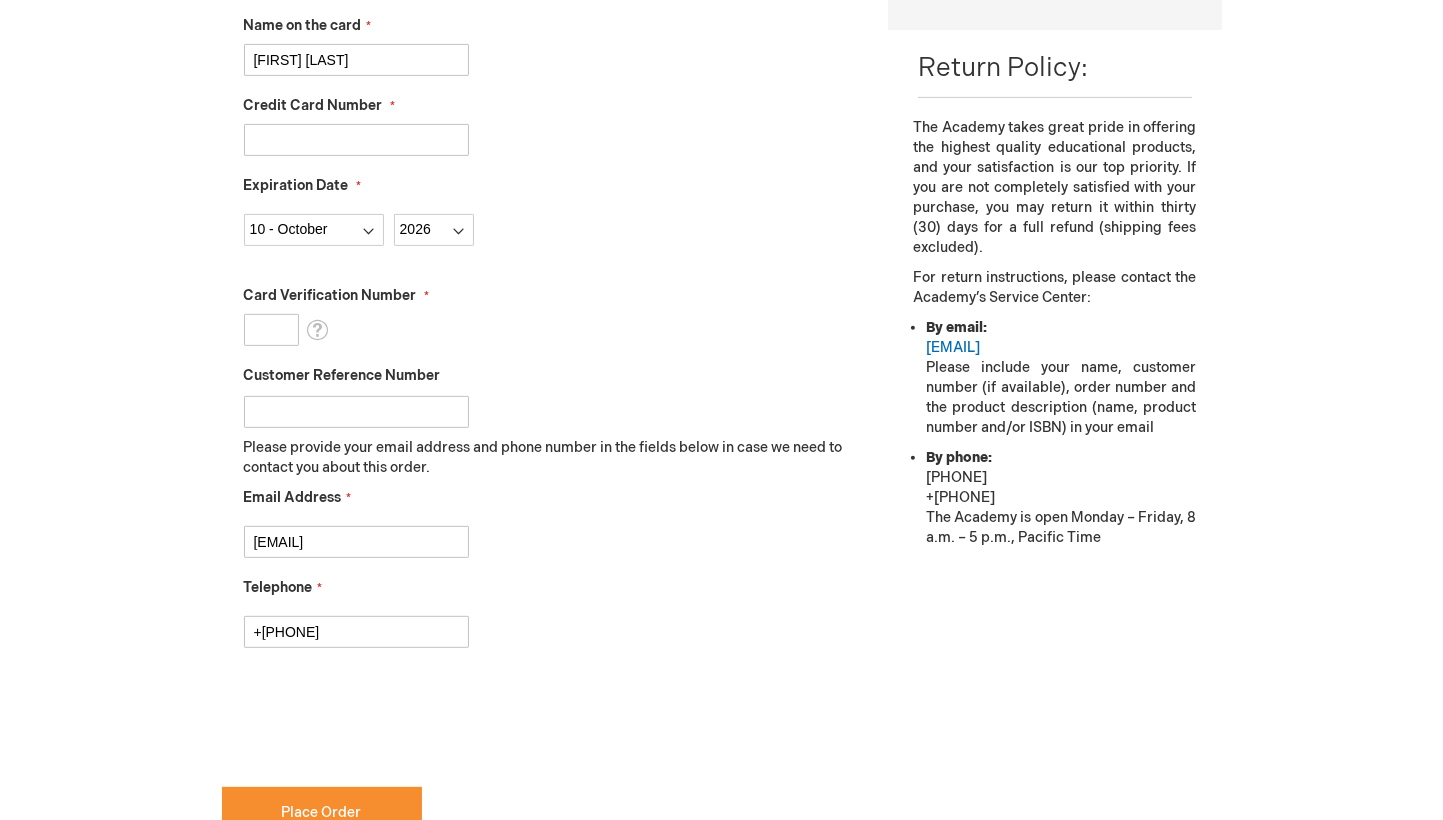 type on "＋819089740008" 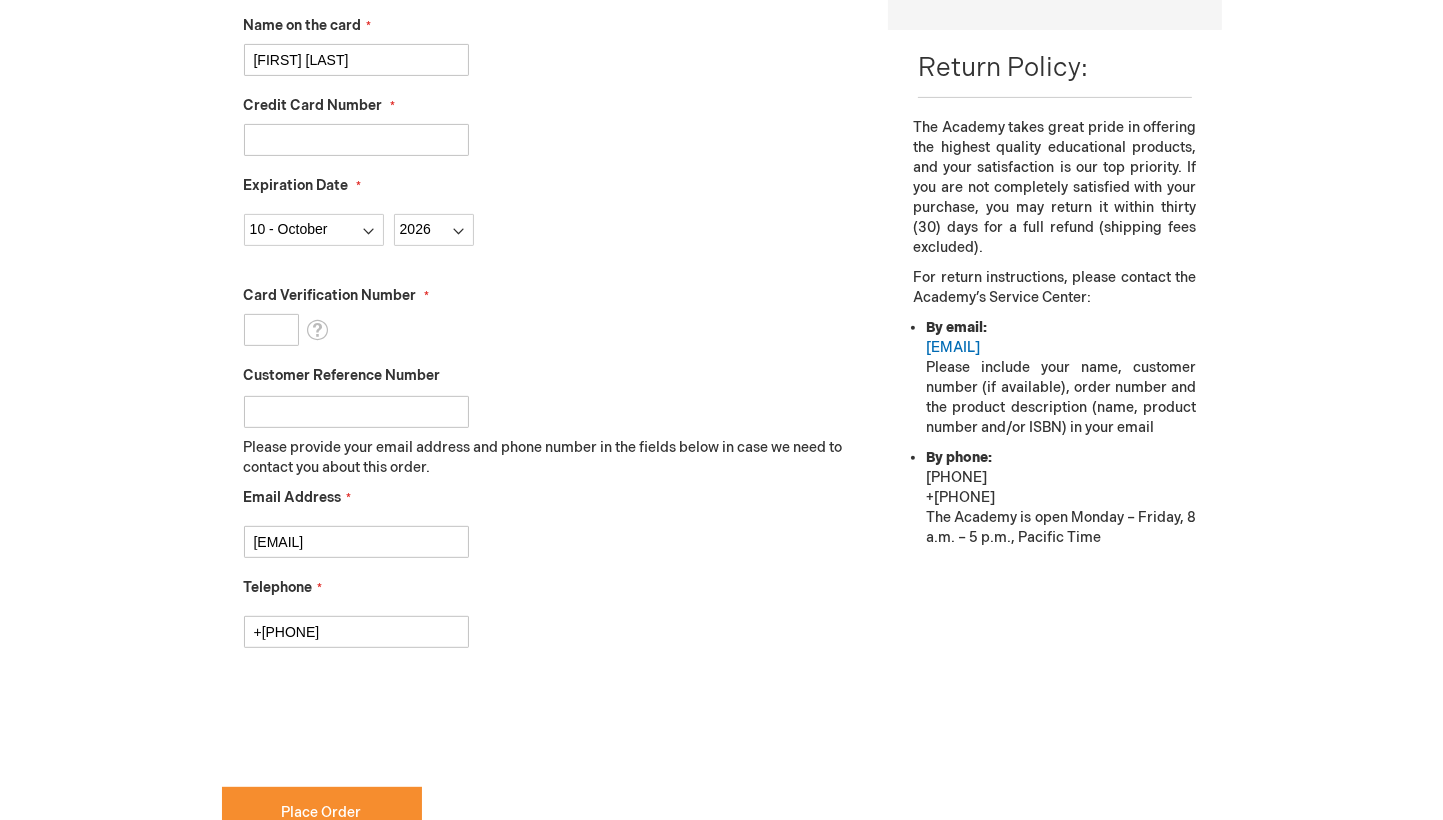 checkbox on "true" 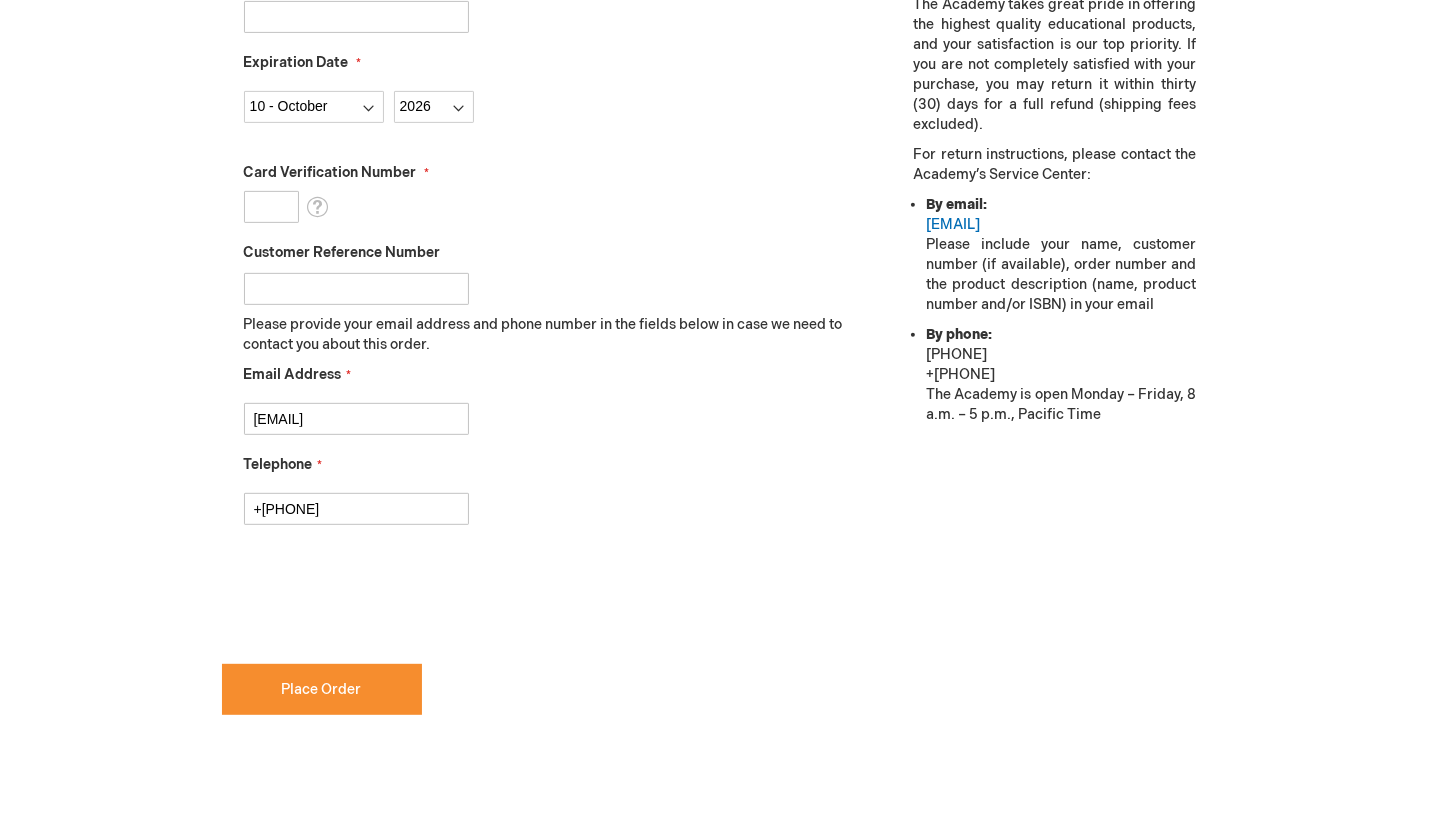 scroll, scrollTop: 780, scrollLeft: 0, axis: vertical 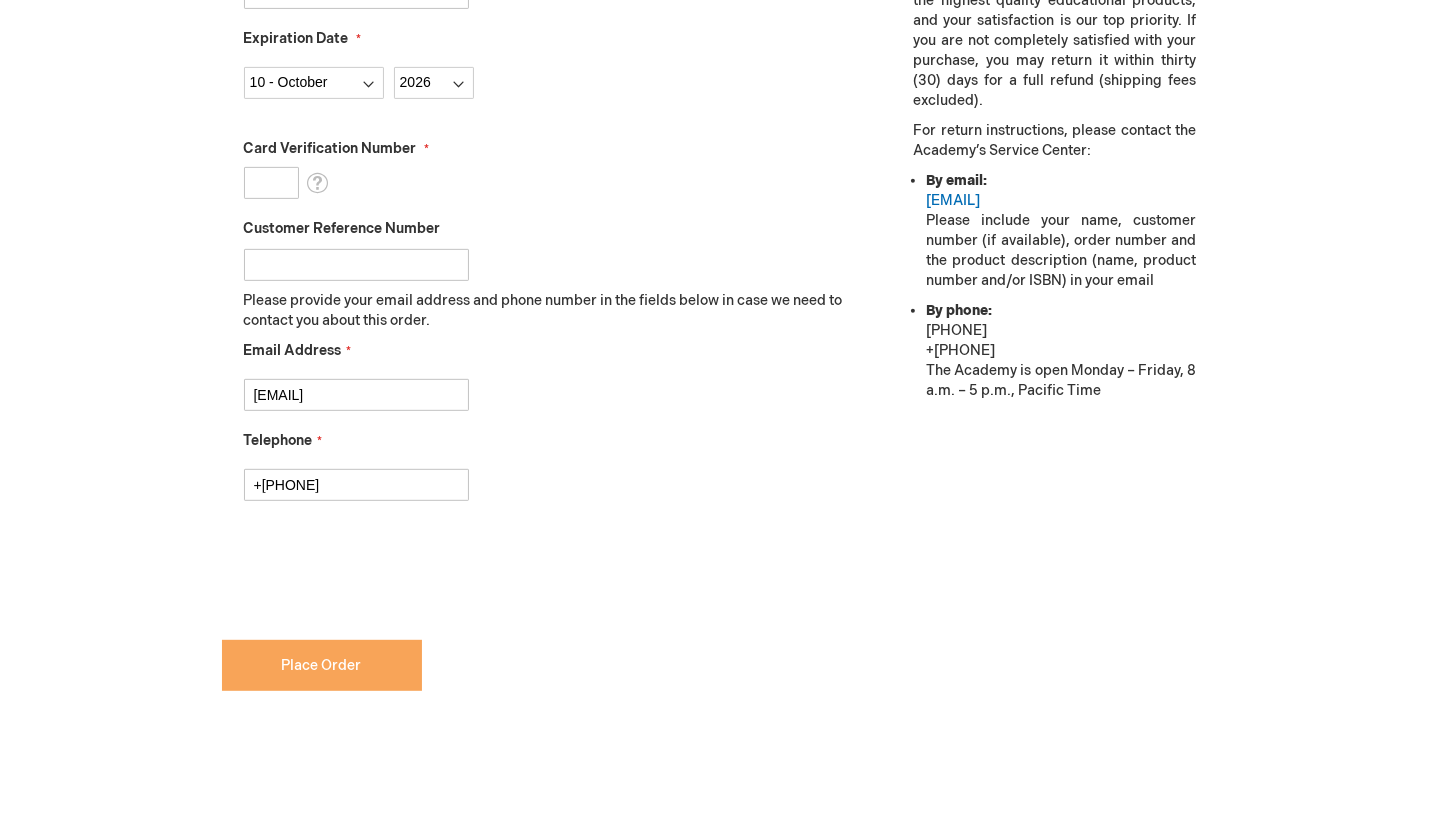 click on "Place Order" at bounding box center [322, 665] 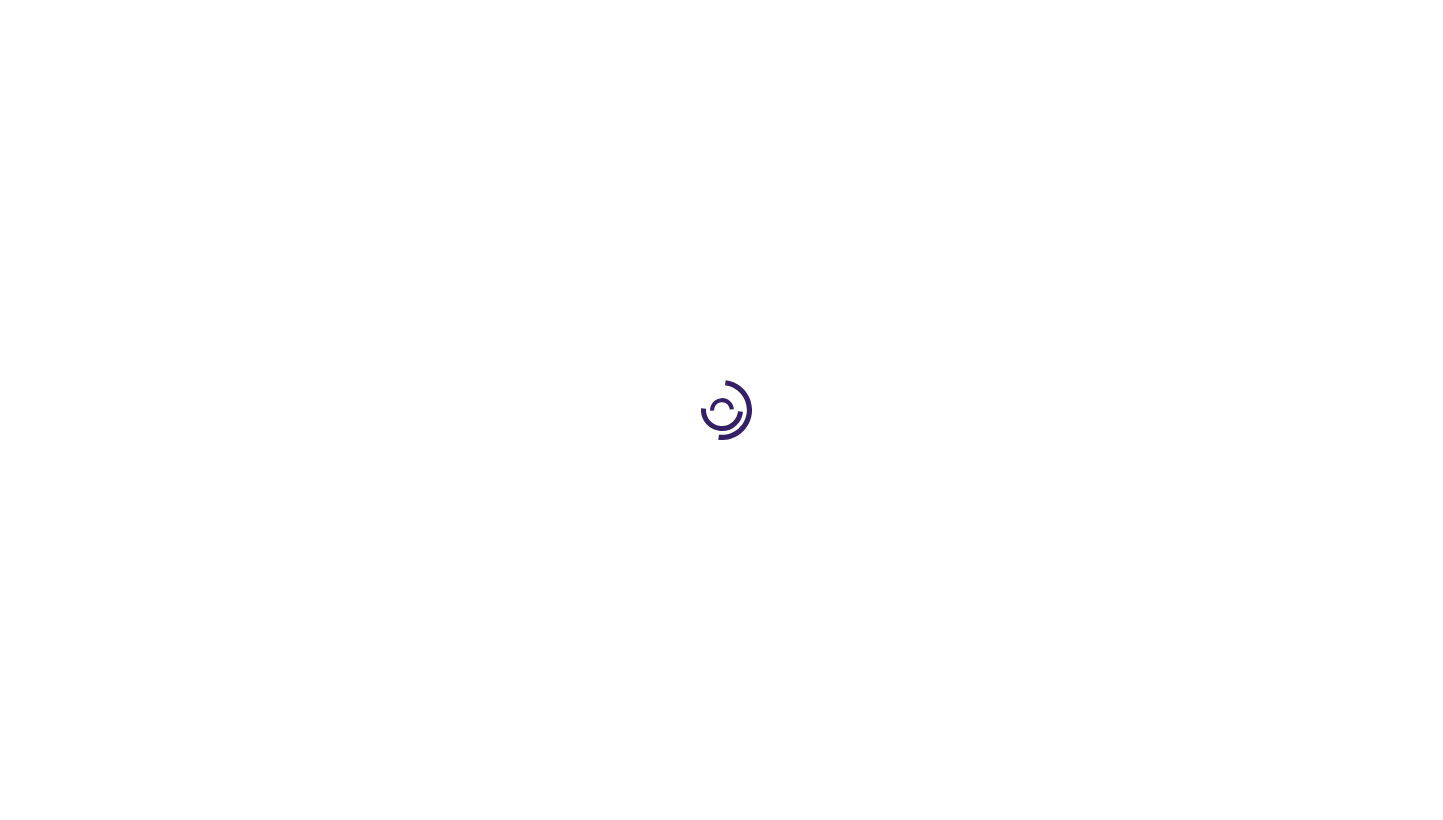 scroll, scrollTop: 0, scrollLeft: 0, axis: both 